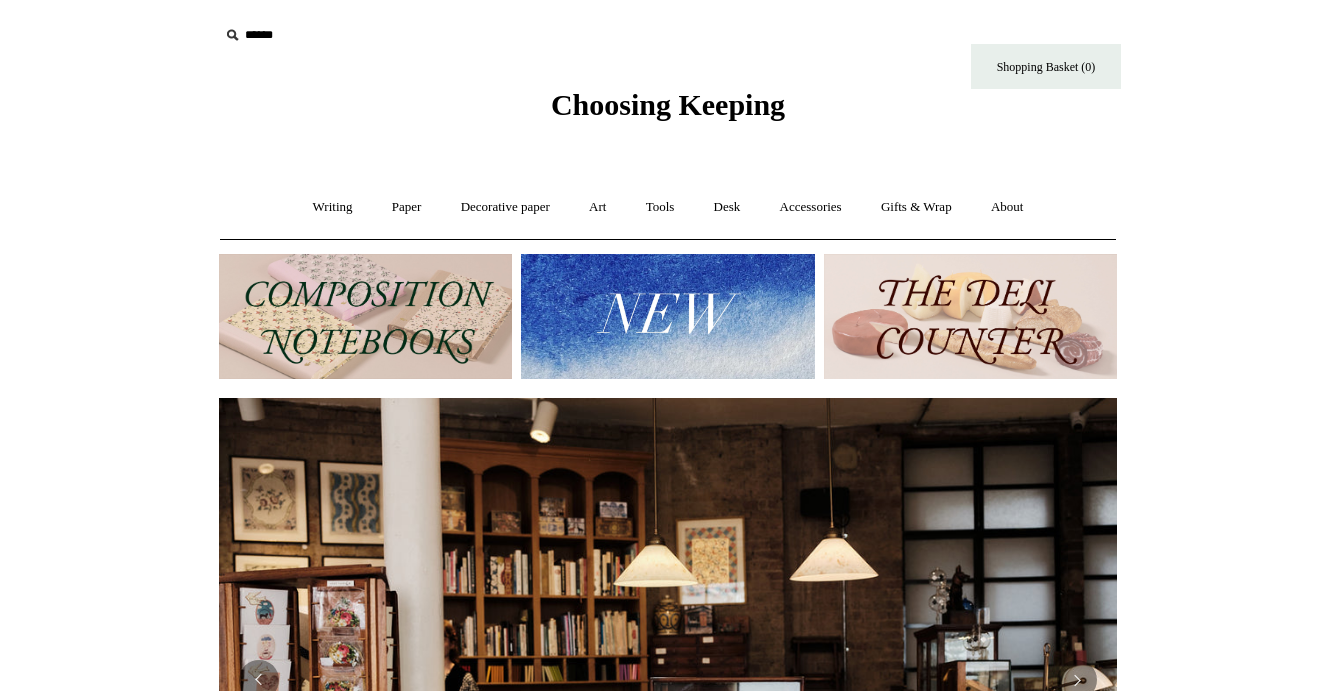 scroll, scrollTop: 70, scrollLeft: 0, axis: vertical 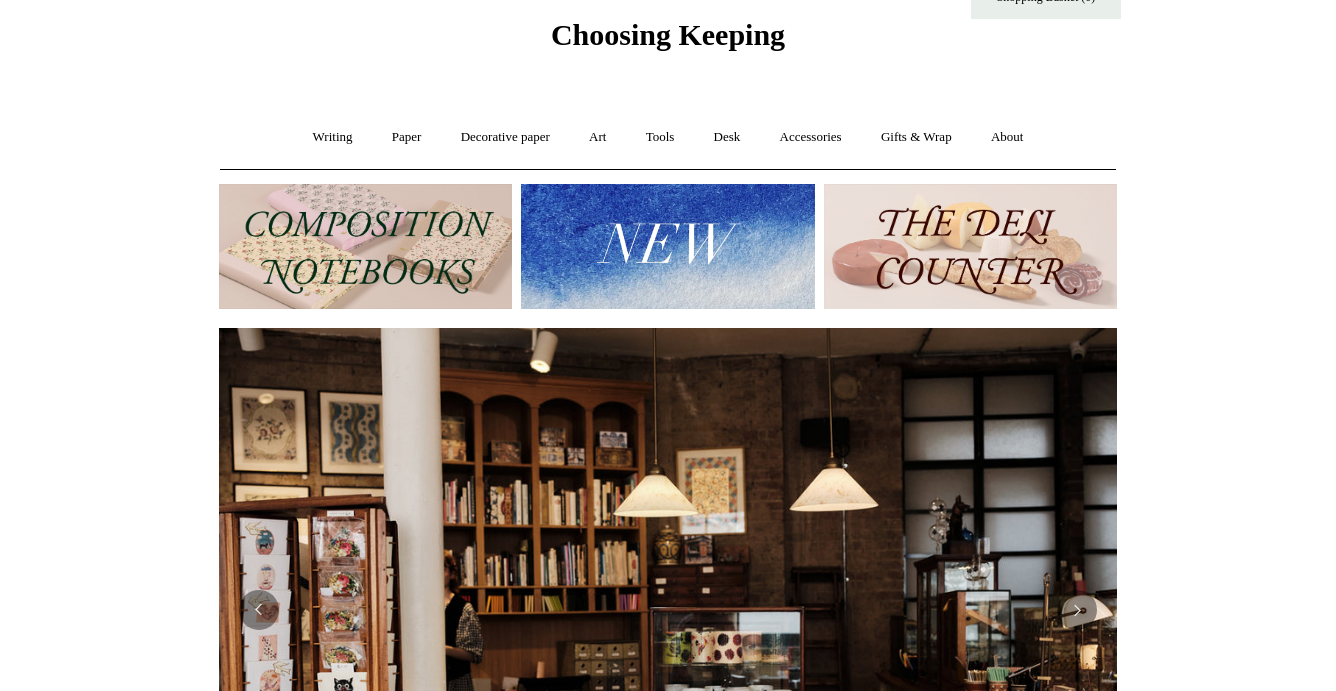 click at bounding box center [365, 246] 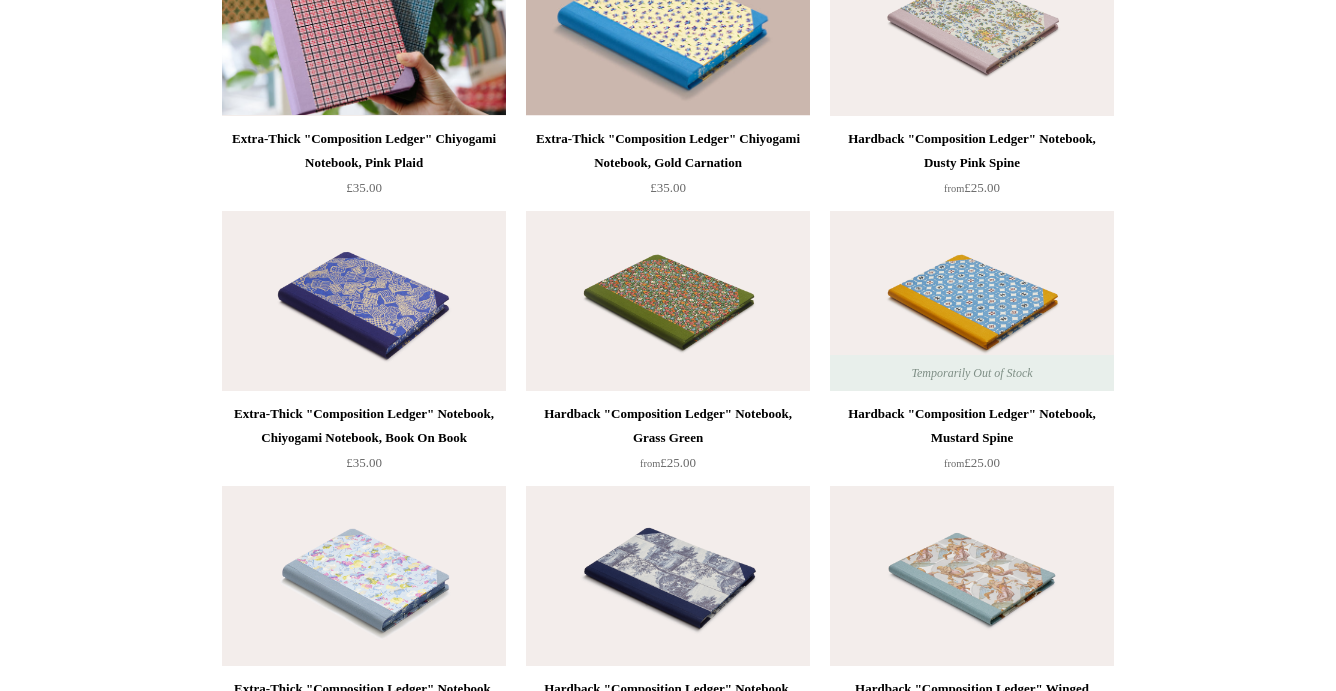 scroll, scrollTop: 3501, scrollLeft: 0, axis: vertical 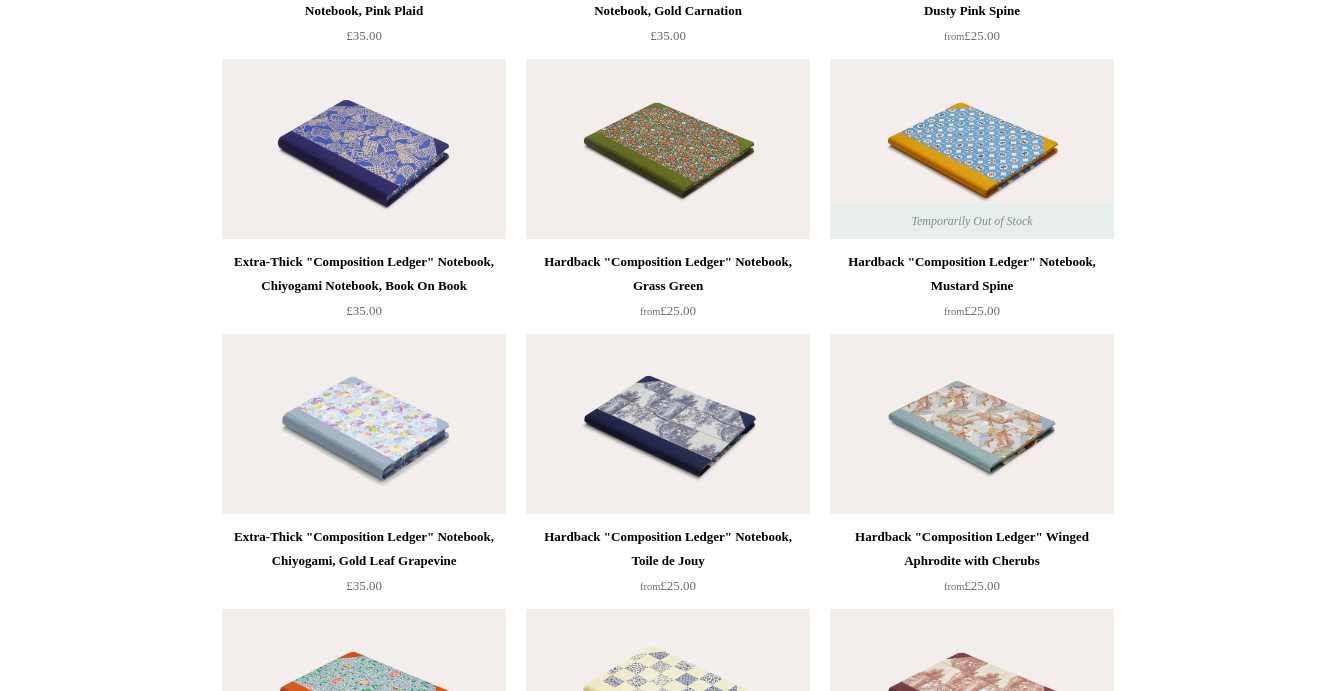 click at bounding box center [364, 149] 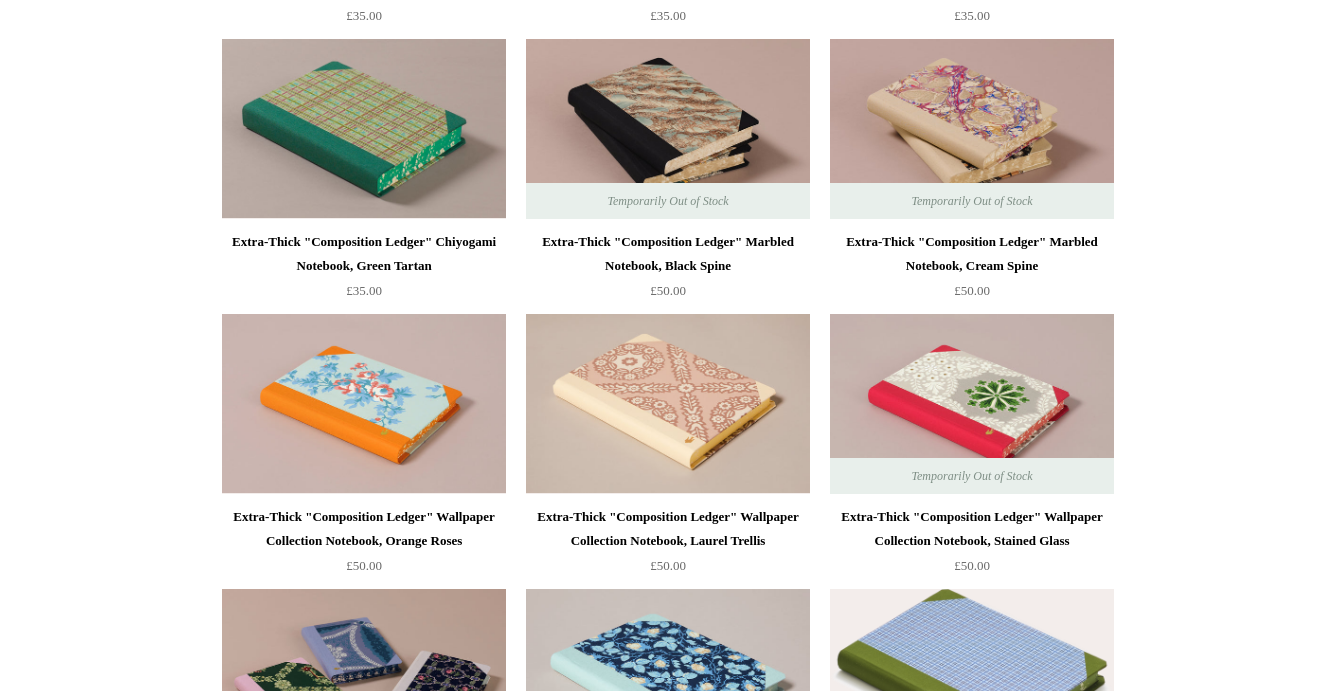 scroll, scrollTop: 2418, scrollLeft: 0, axis: vertical 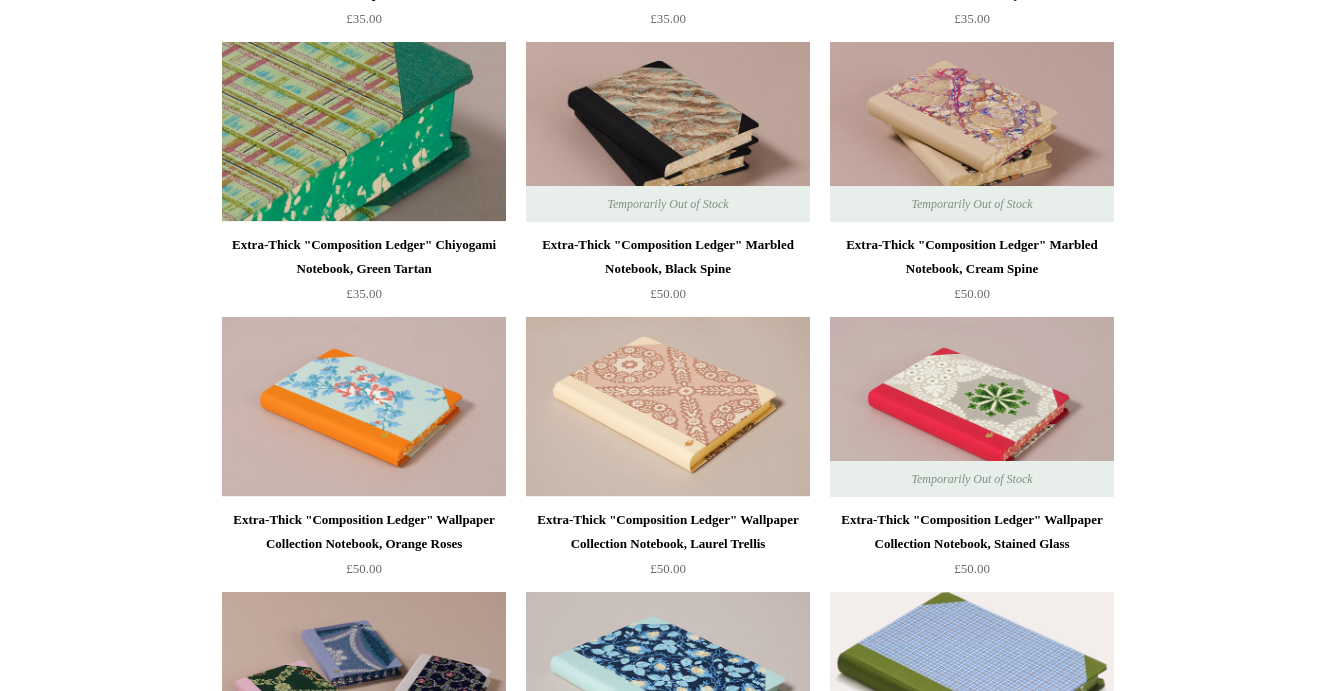 click at bounding box center (364, 132) 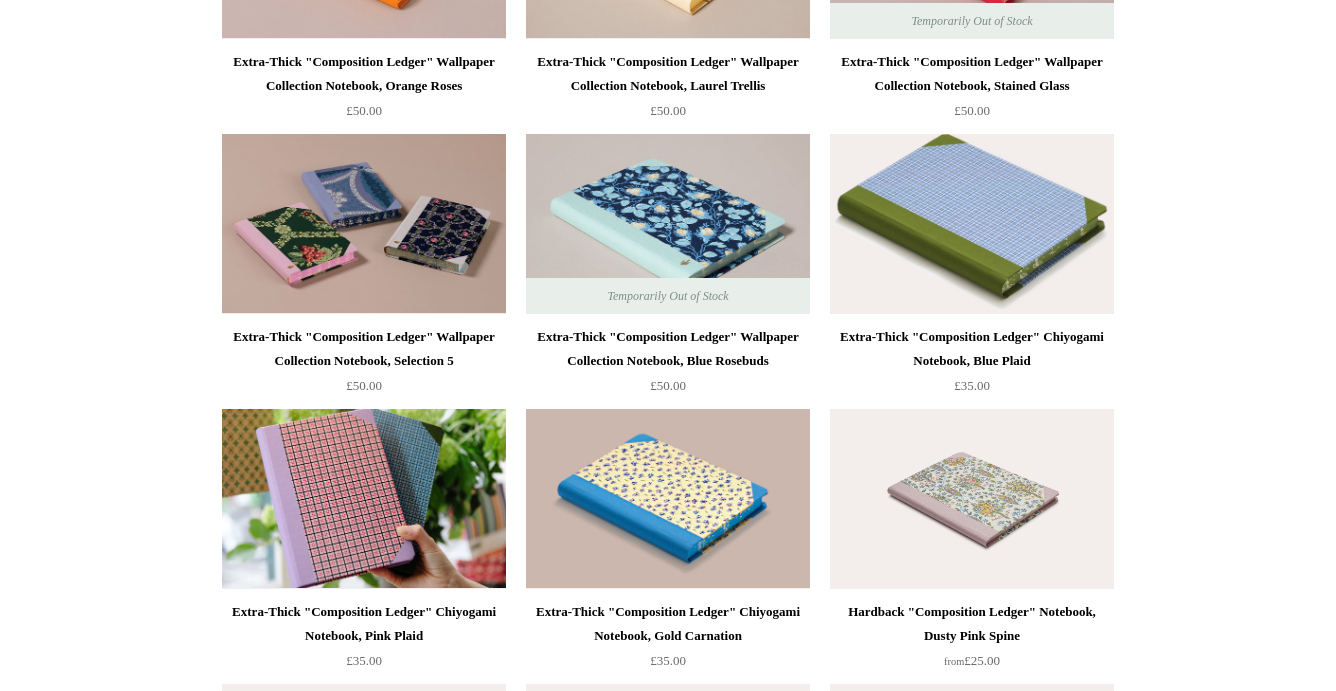 scroll, scrollTop: 3094, scrollLeft: 0, axis: vertical 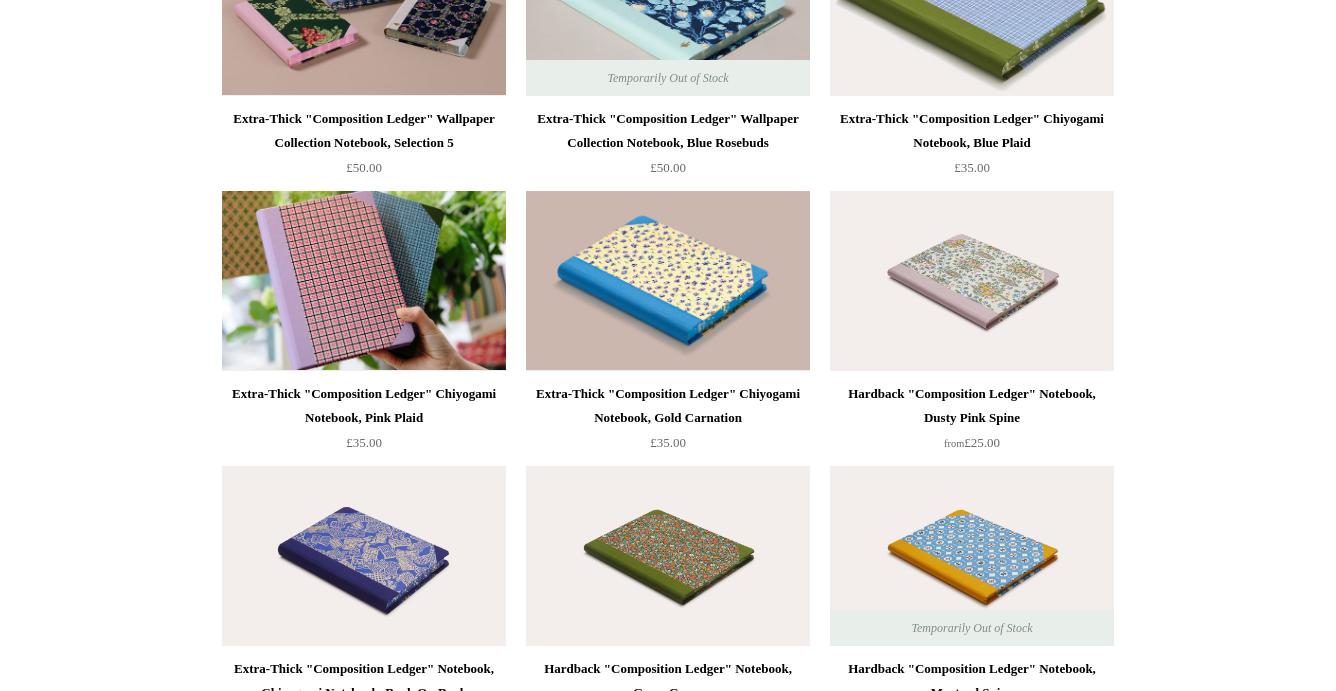 click at bounding box center [364, 556] 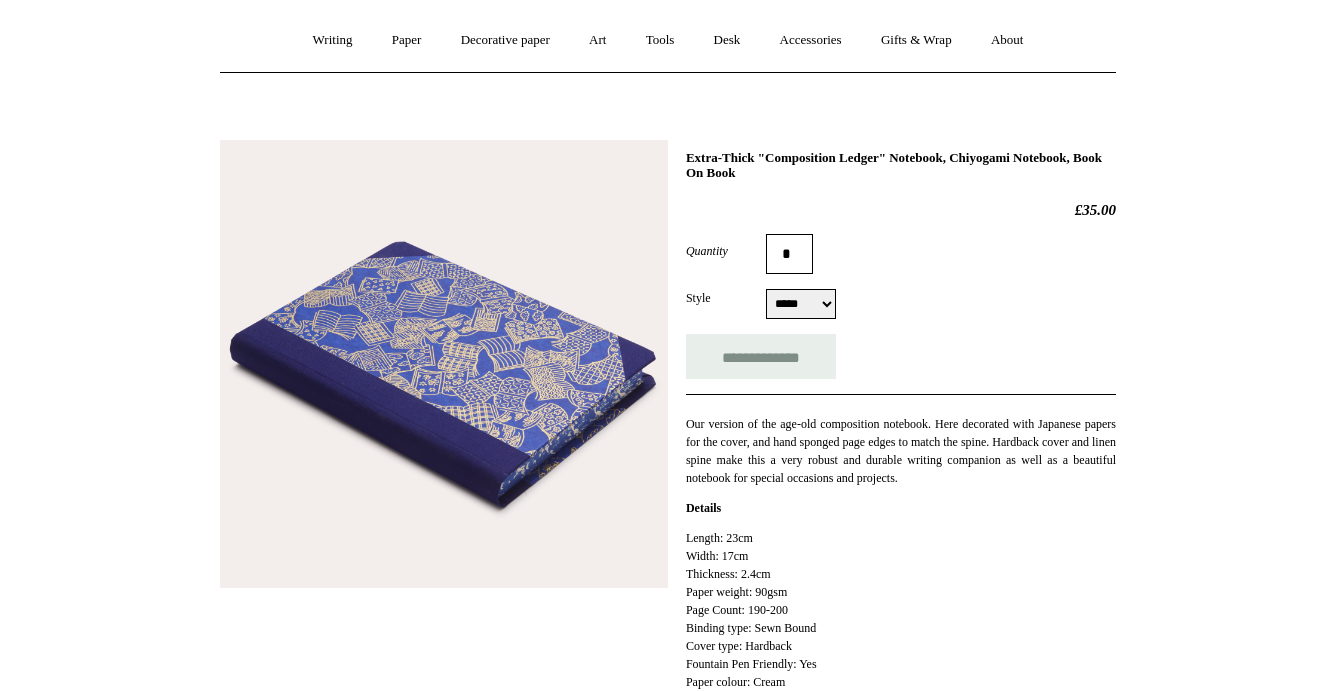 scroll, scrollTop: 151, scrollLeft: 0, axis: vertical 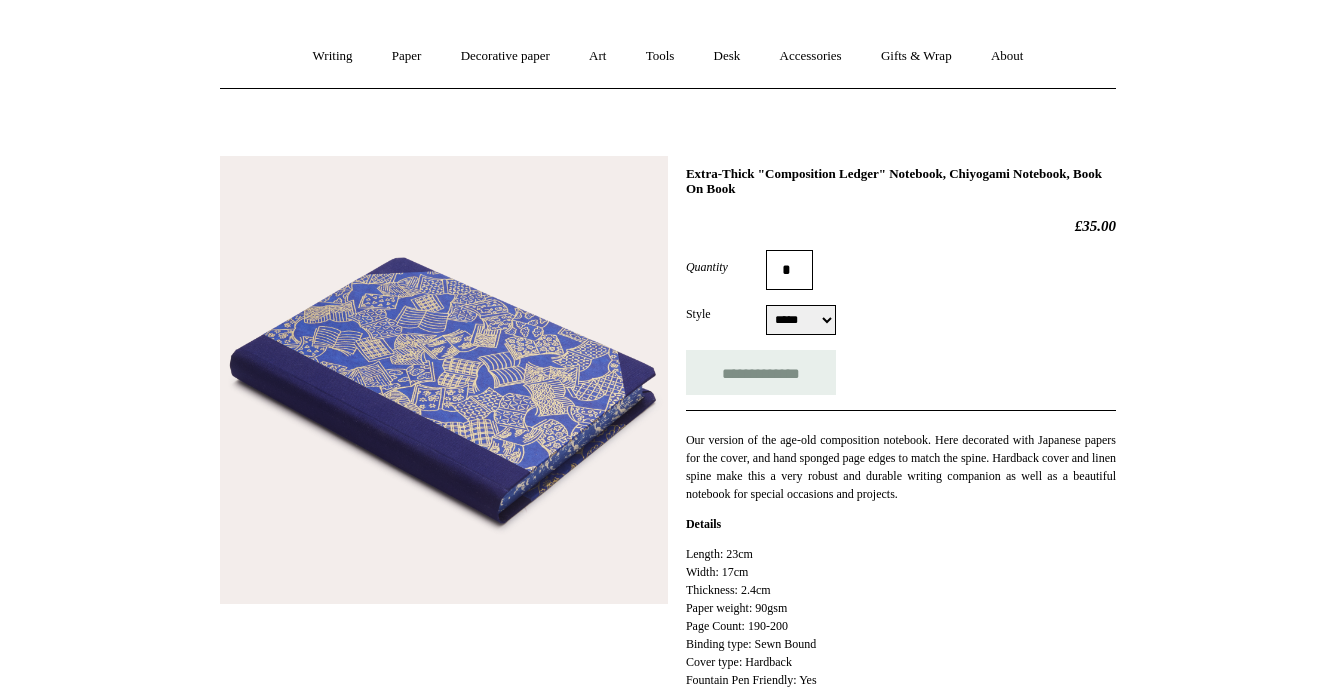 click at bounding box center (444, 380) 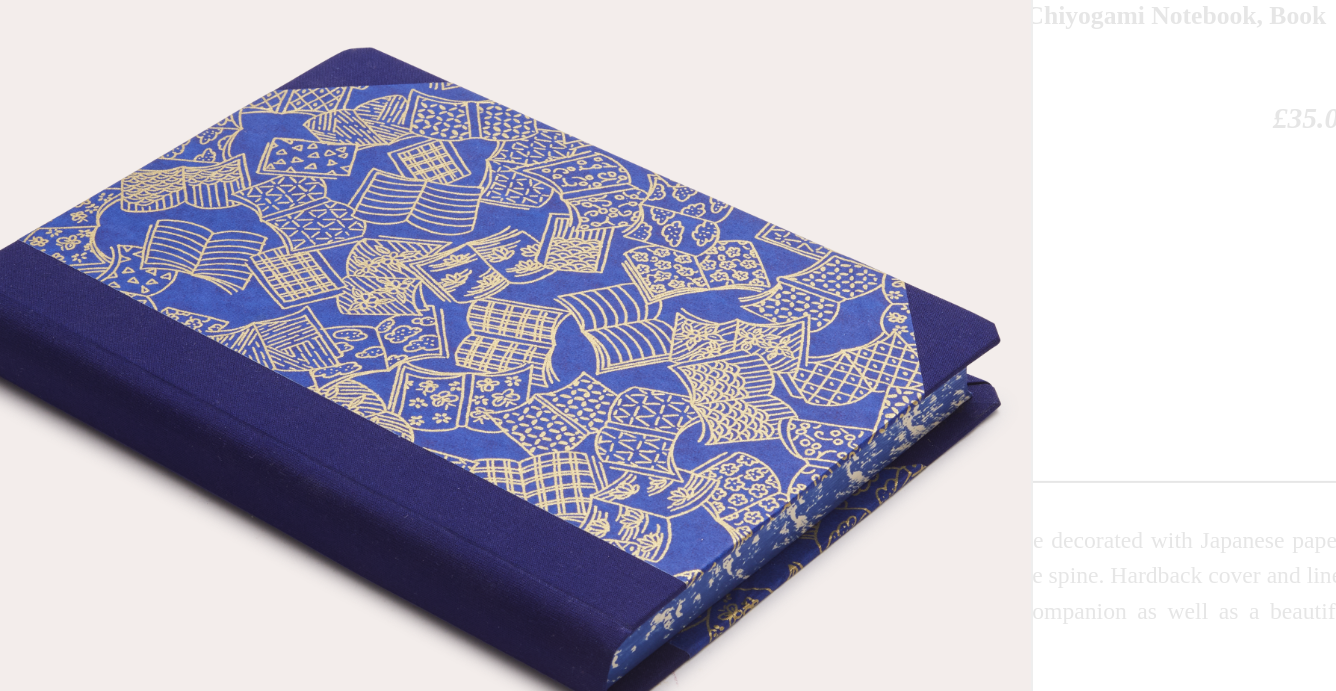 click at bounding box center (668, 626) 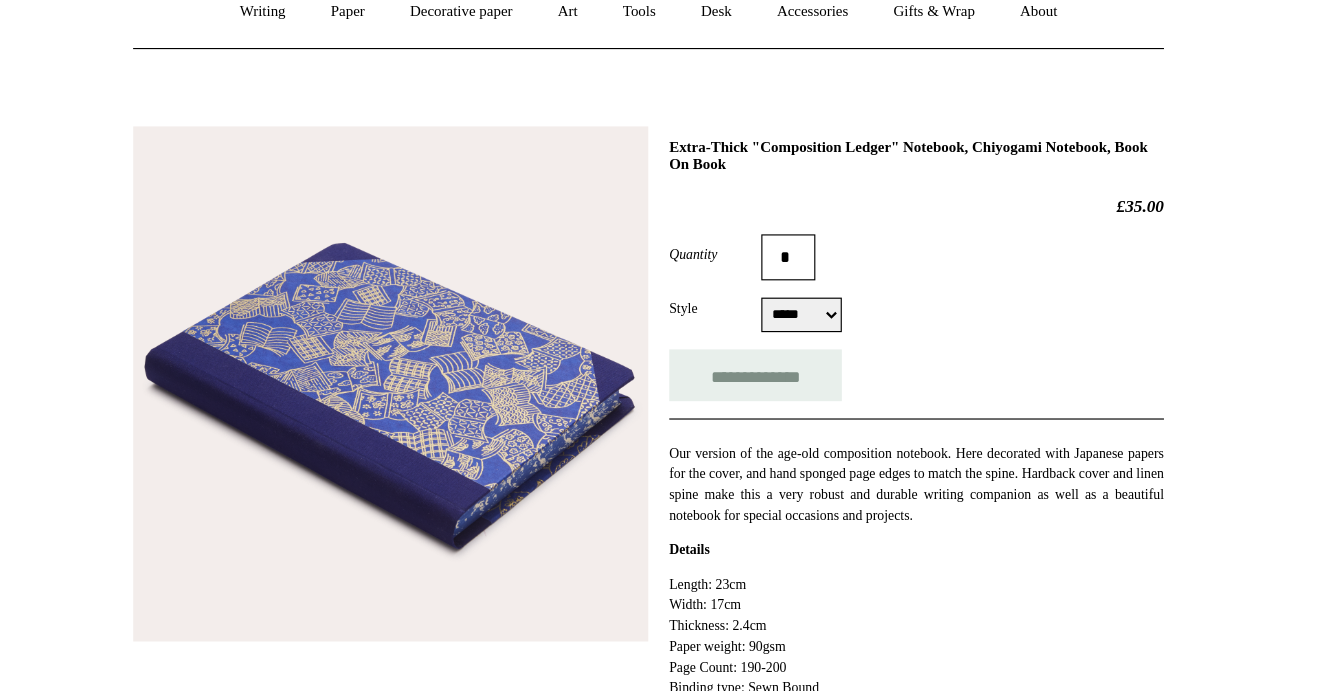 scroll, scrollTop: 151, scrollLeft: 0, axis: vertical 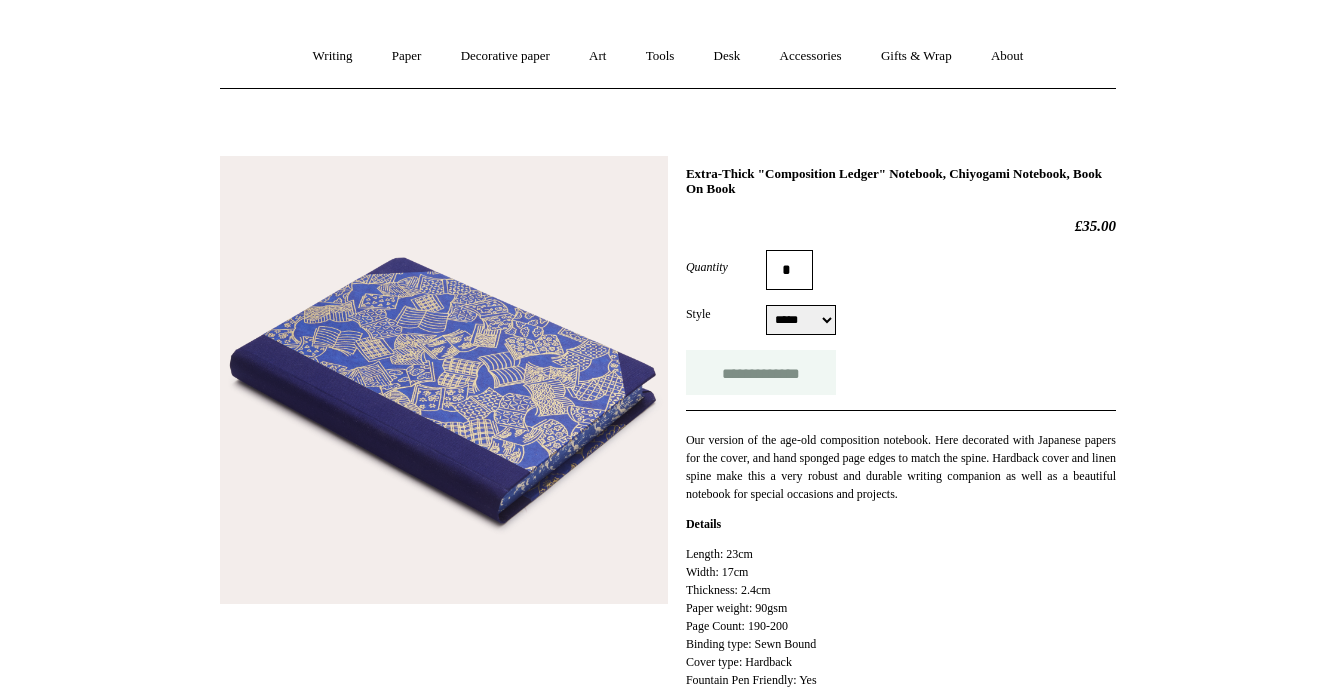 click on "**********" at bounding box center (761, 372) 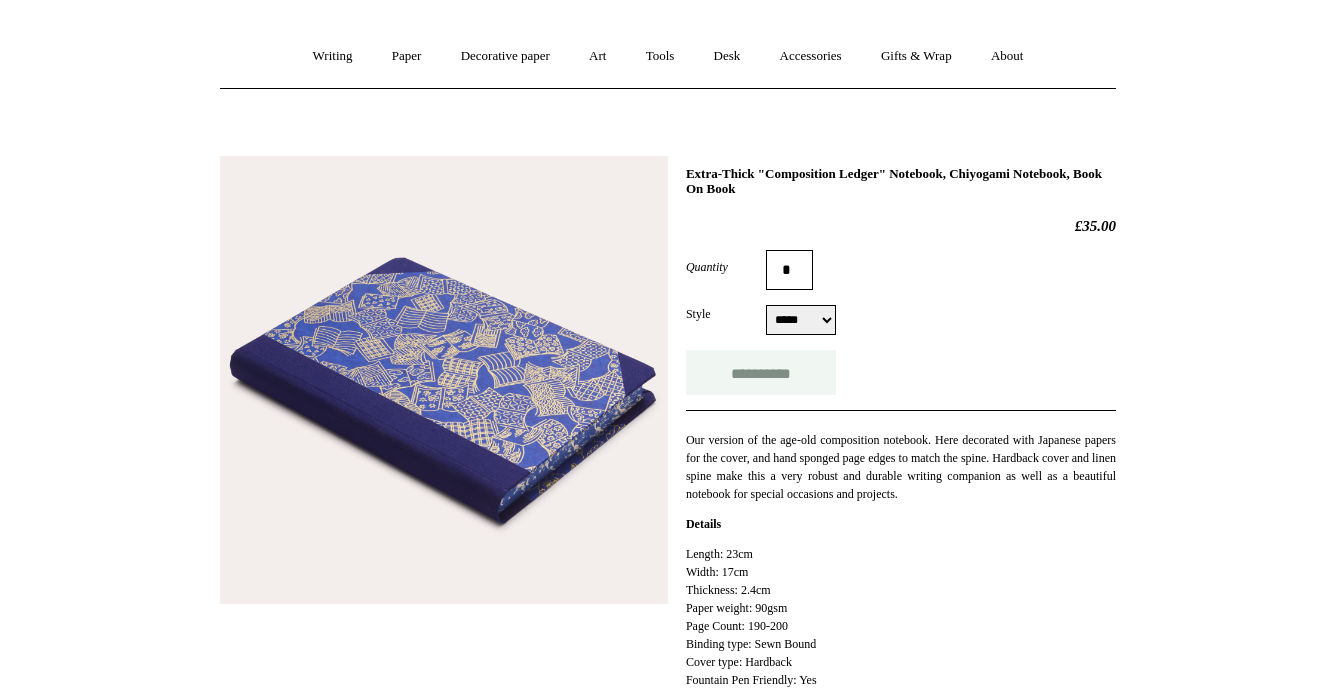 type on "**********" 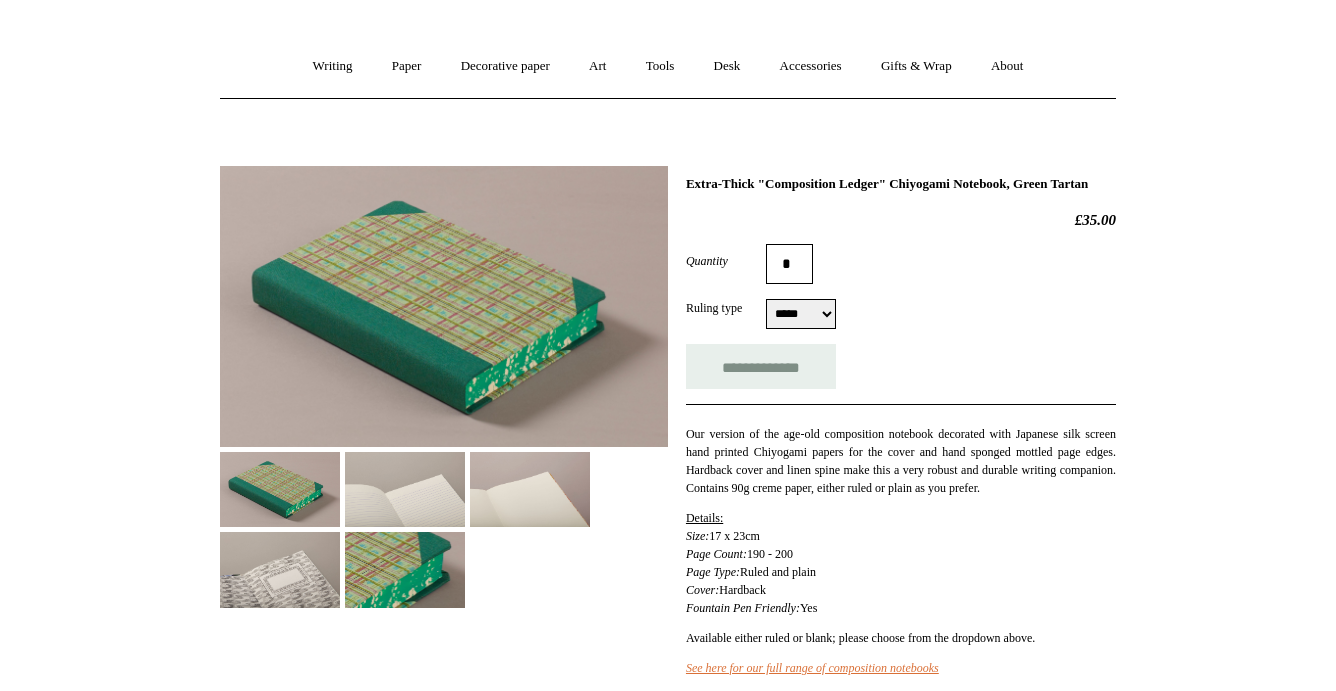 scroll, scrollTop: 230, scrollLeft: 0, axis: vertical 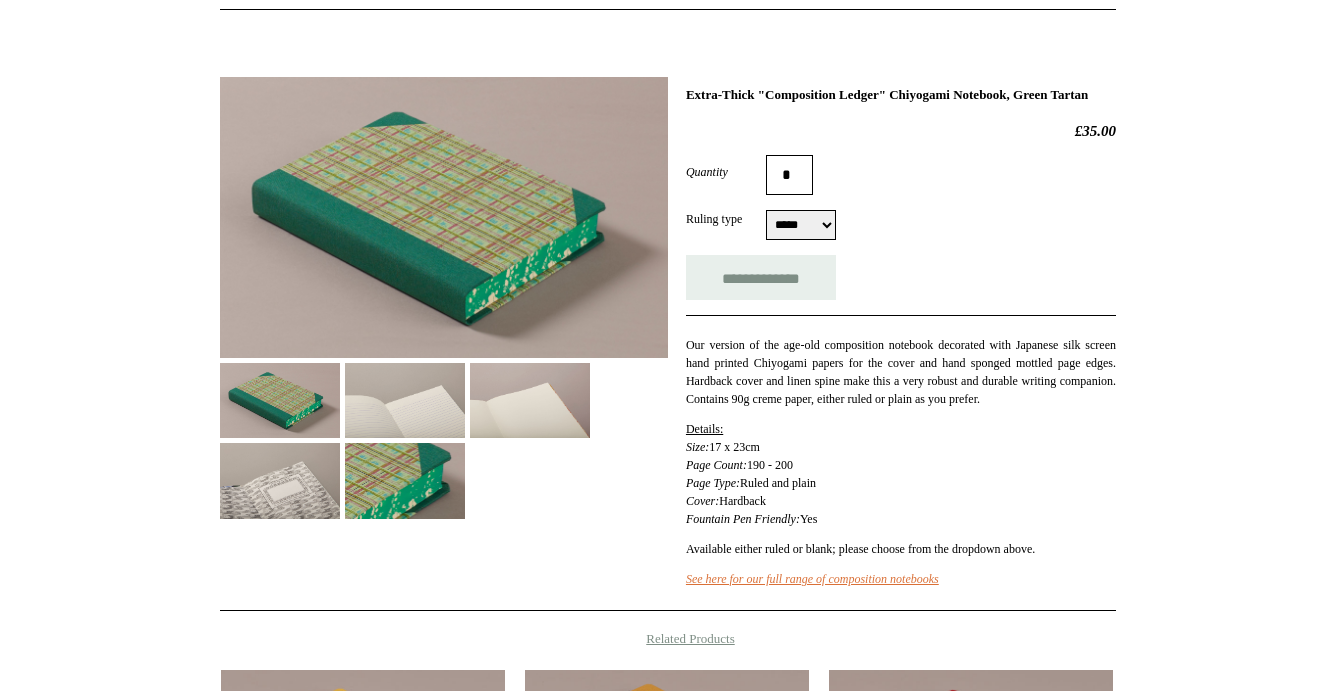 click at bounding box center (405, 400) 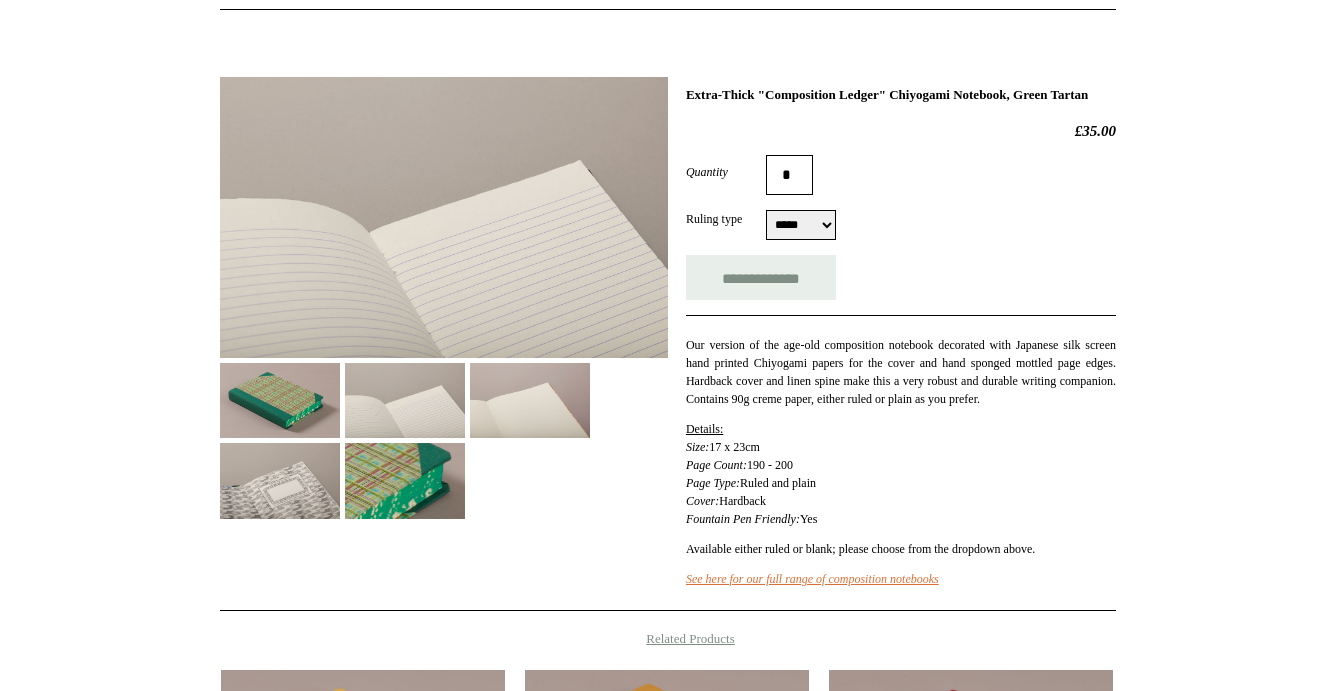 click at bounding box center (530, 400) 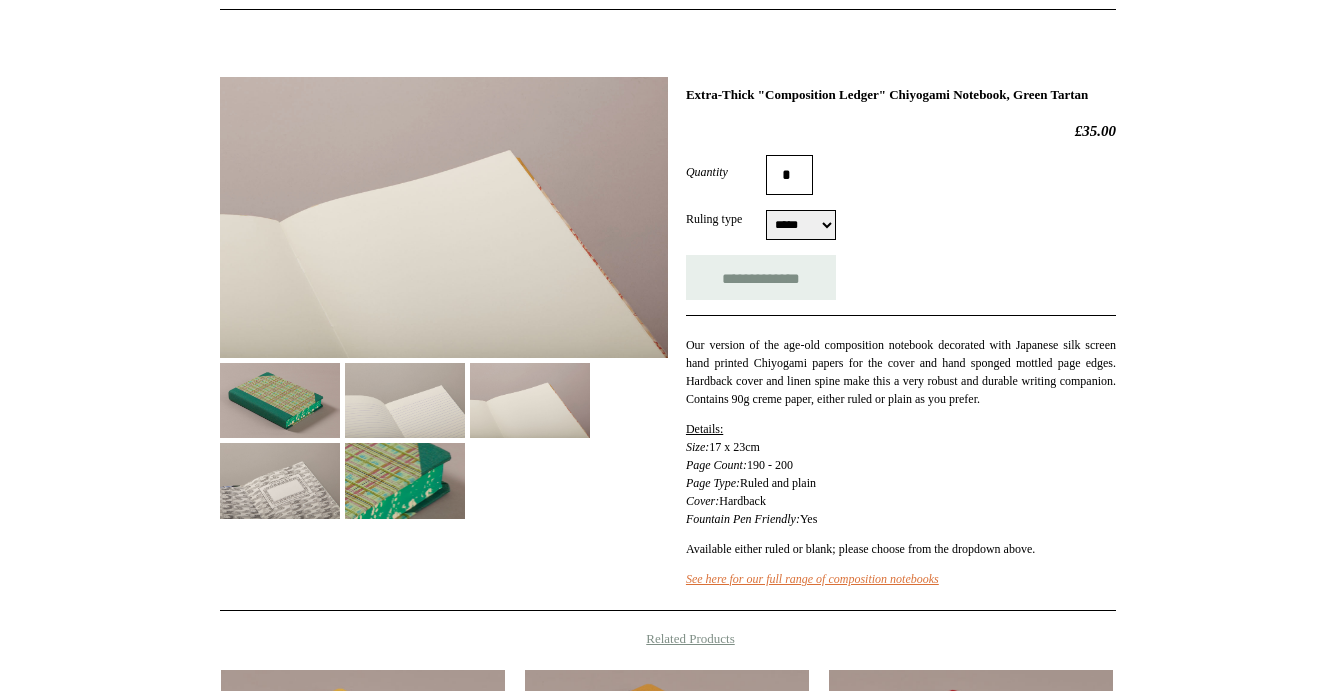 click at bounding box center [405, 480] 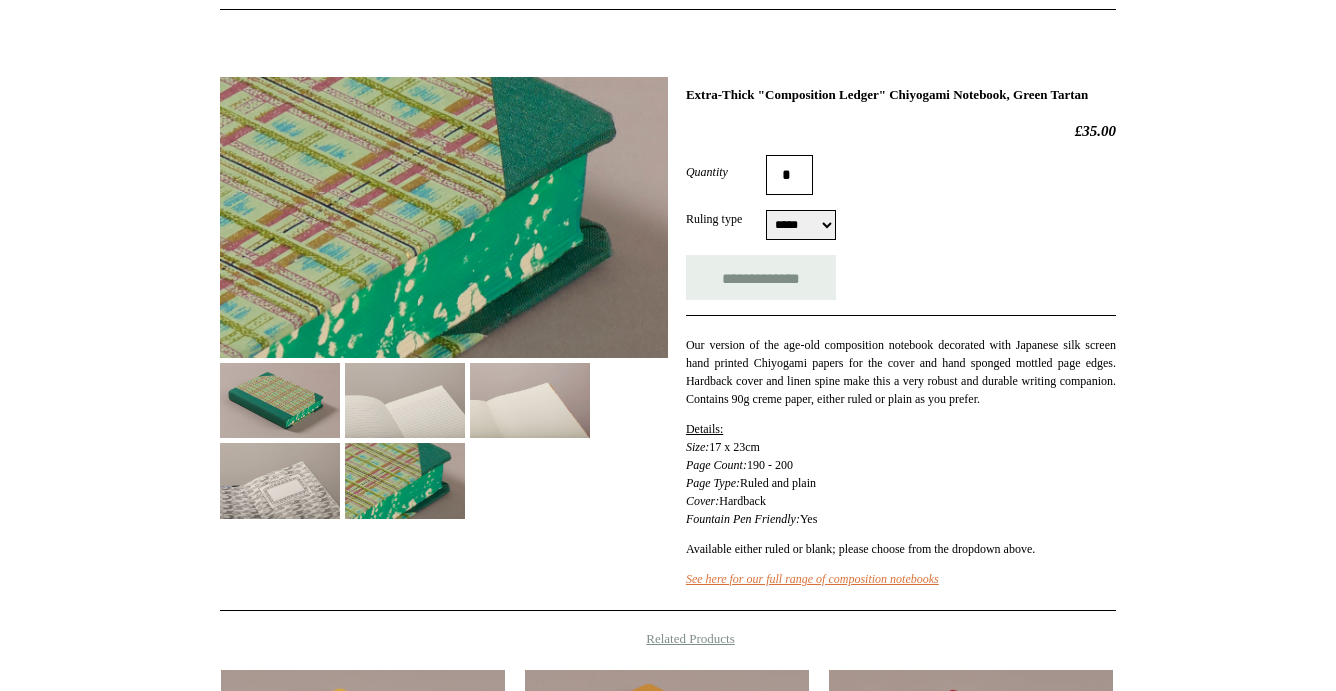 click at bounding box center (280, 480) 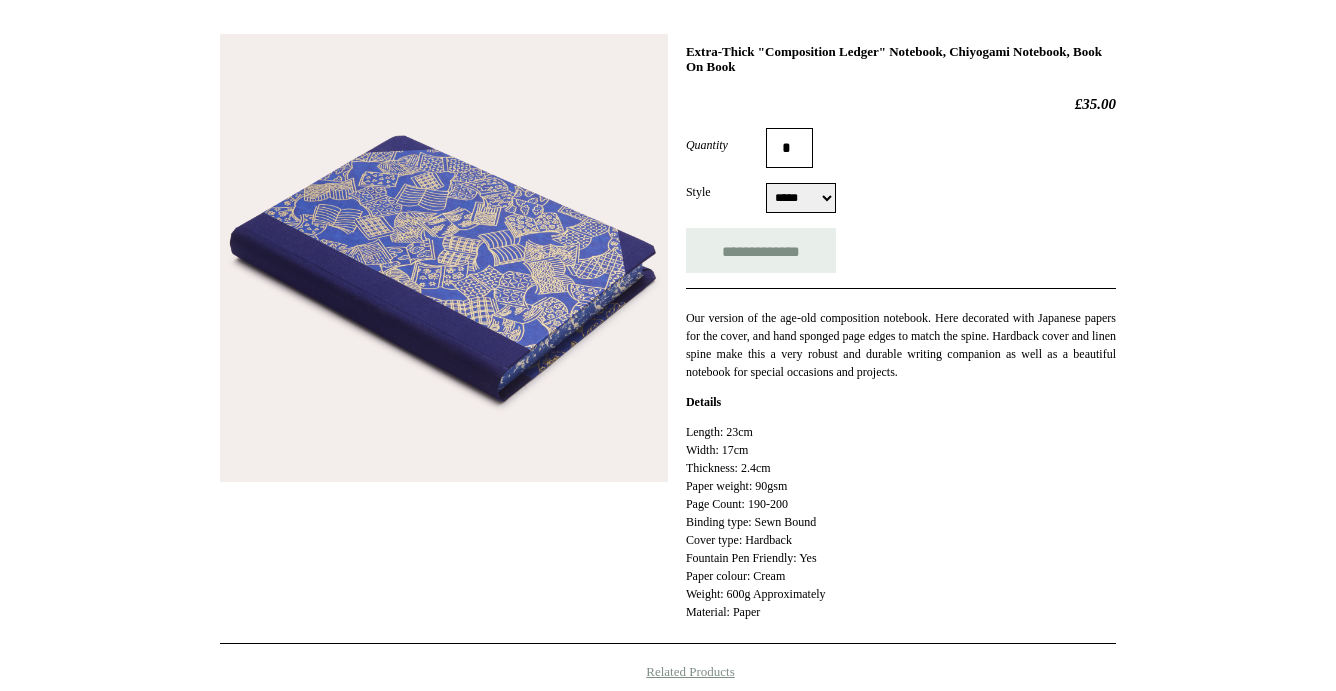scroll, scrollTop: 274, scrollLeft: 0, axis: vertical 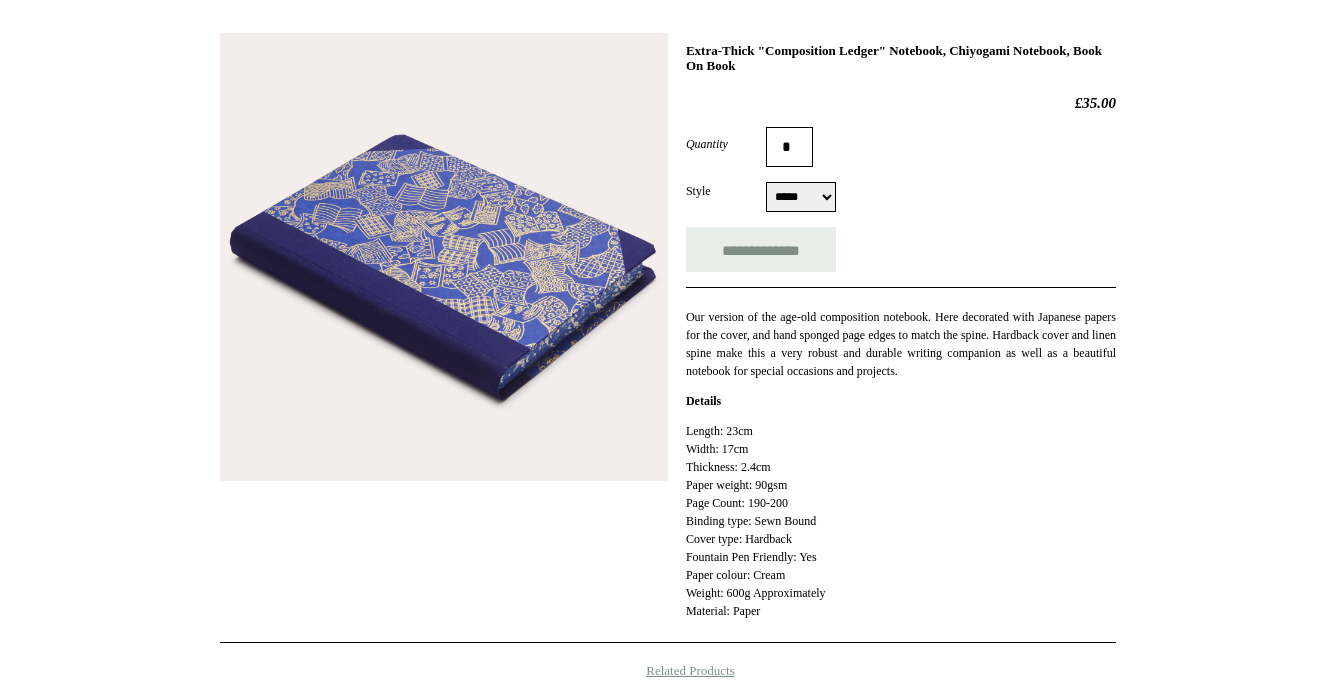 click at bounding box center (444, 257) 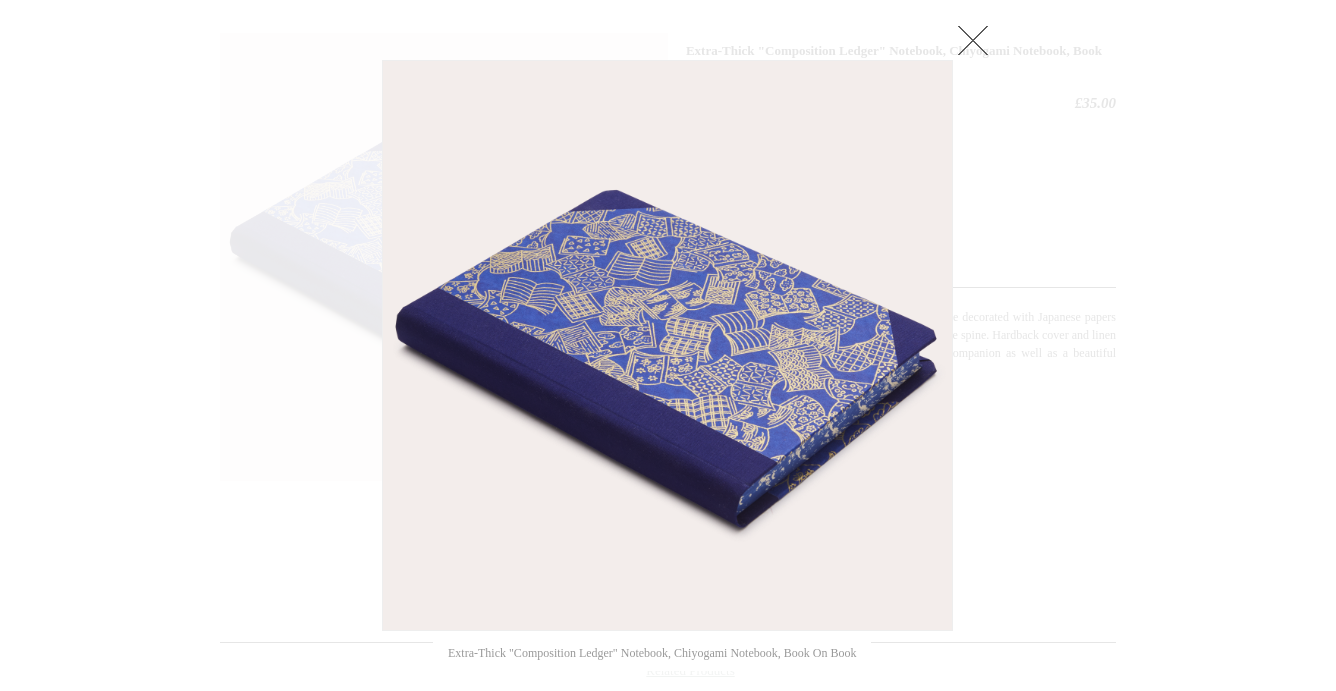 click at bounding box center (668, 503) 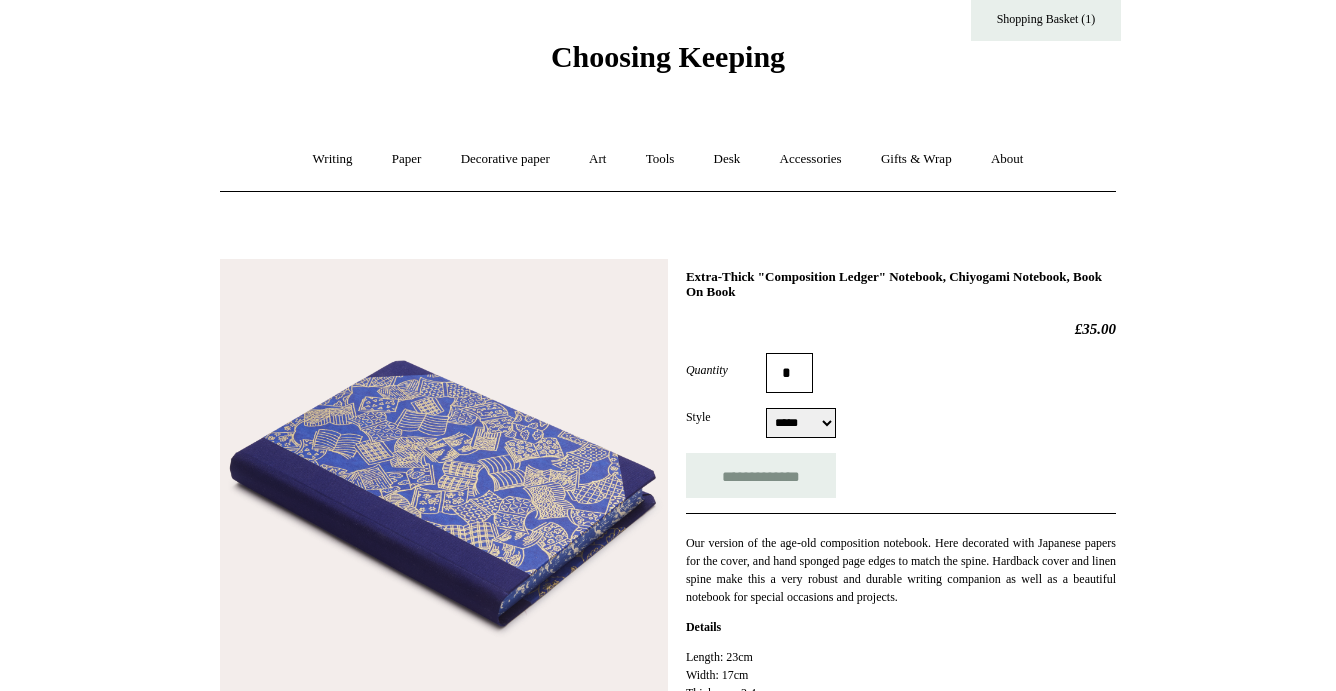 scroll, scrollTop: 0, scrollLeft: 0, axis: both 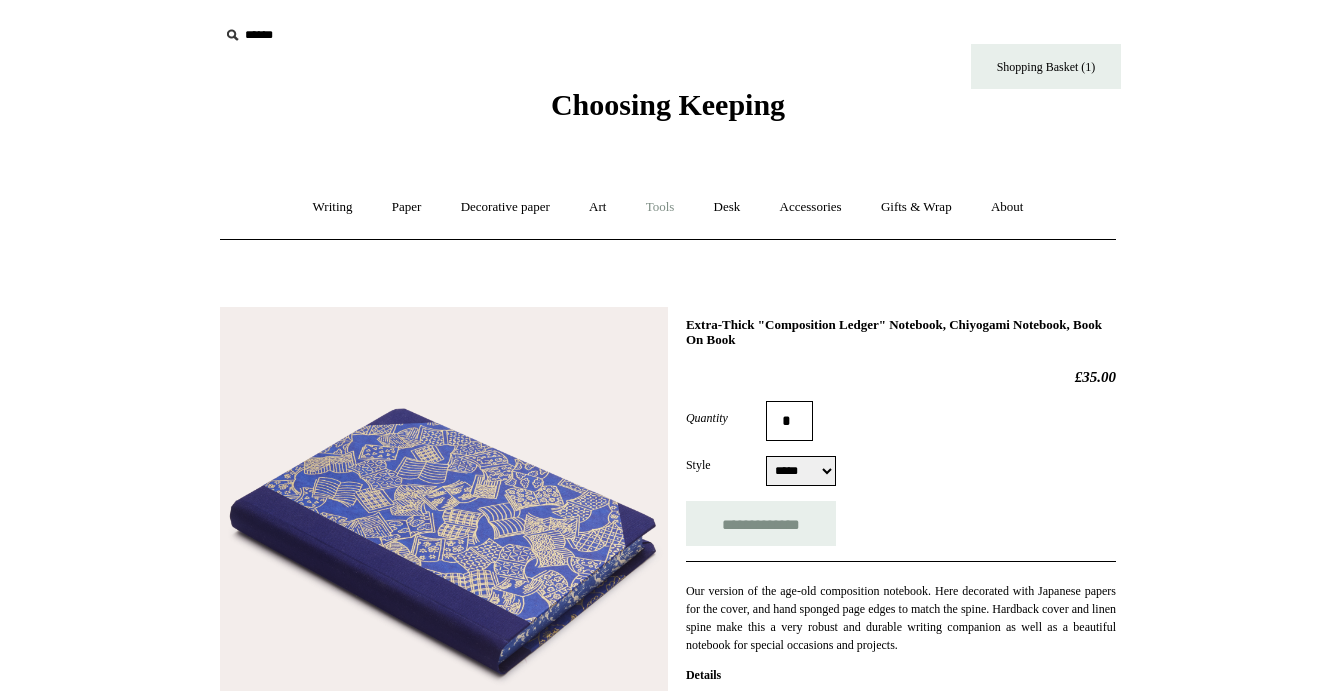 click on "Tools +" at bounding box center [660, 207] 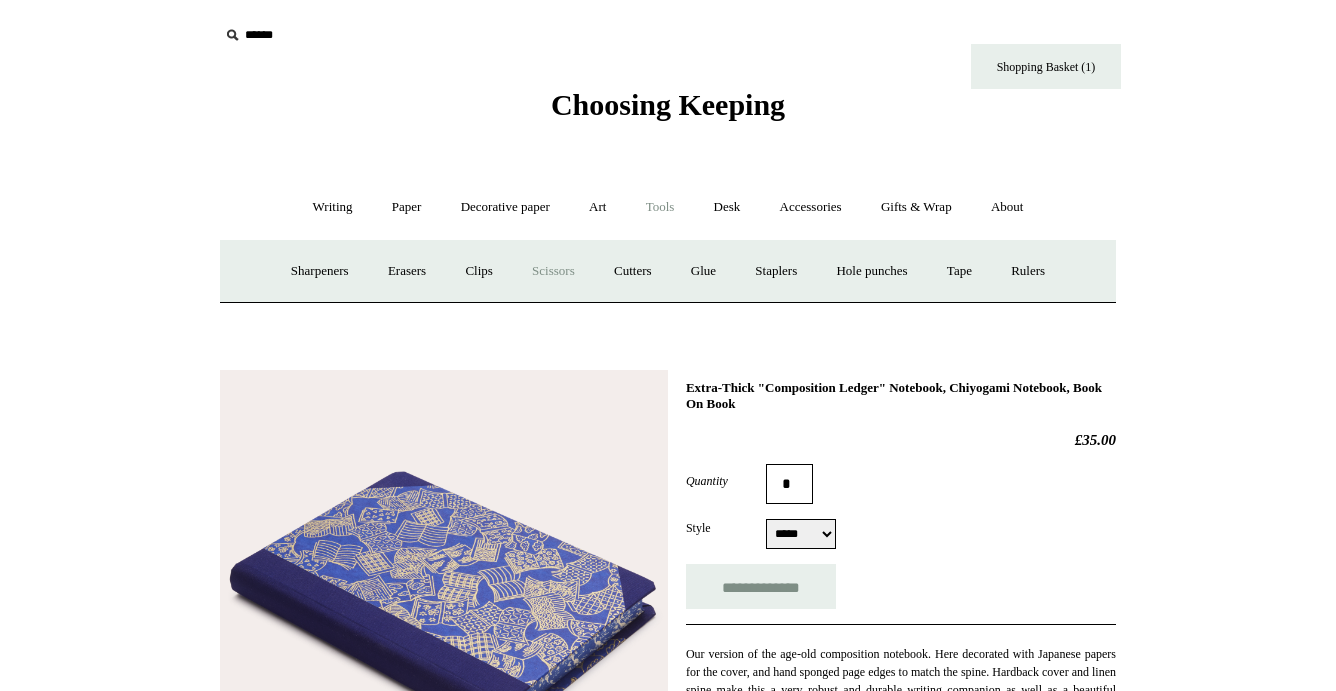 click on "Scissors" at bounding box center [553, 271] 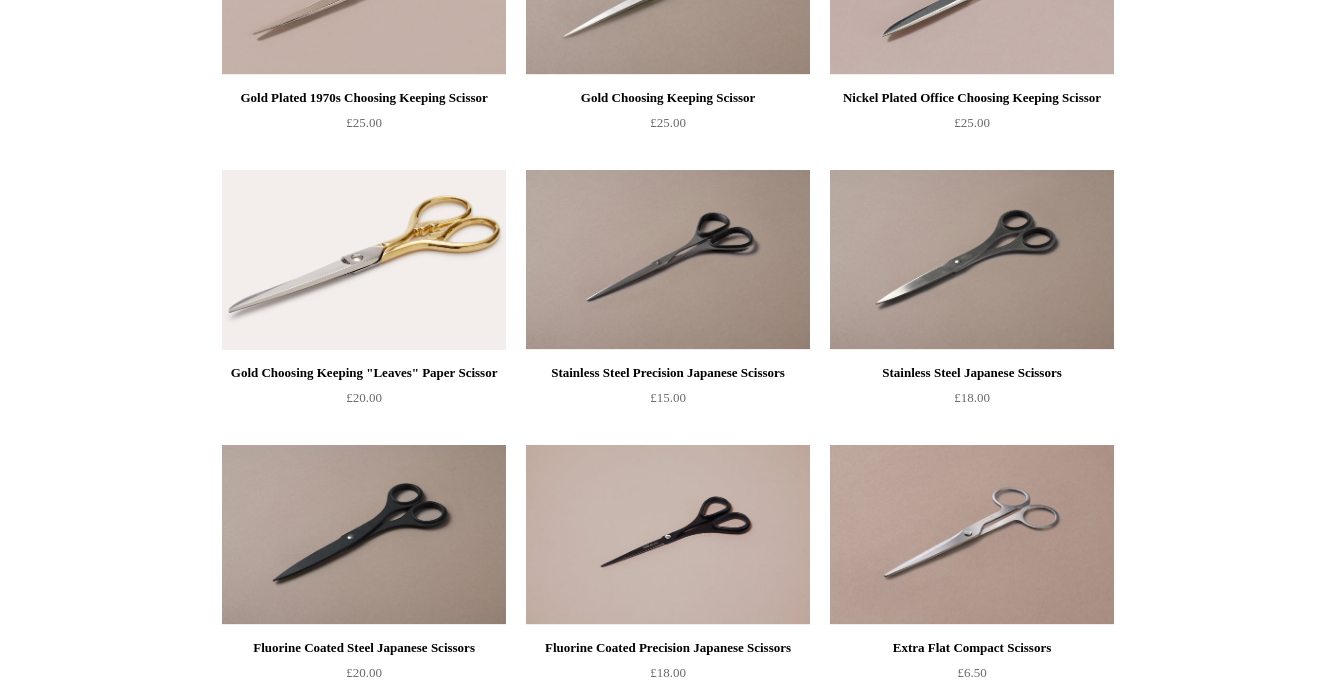 scroll, scrollTop: 0, scrollLeft: 0, axis: both 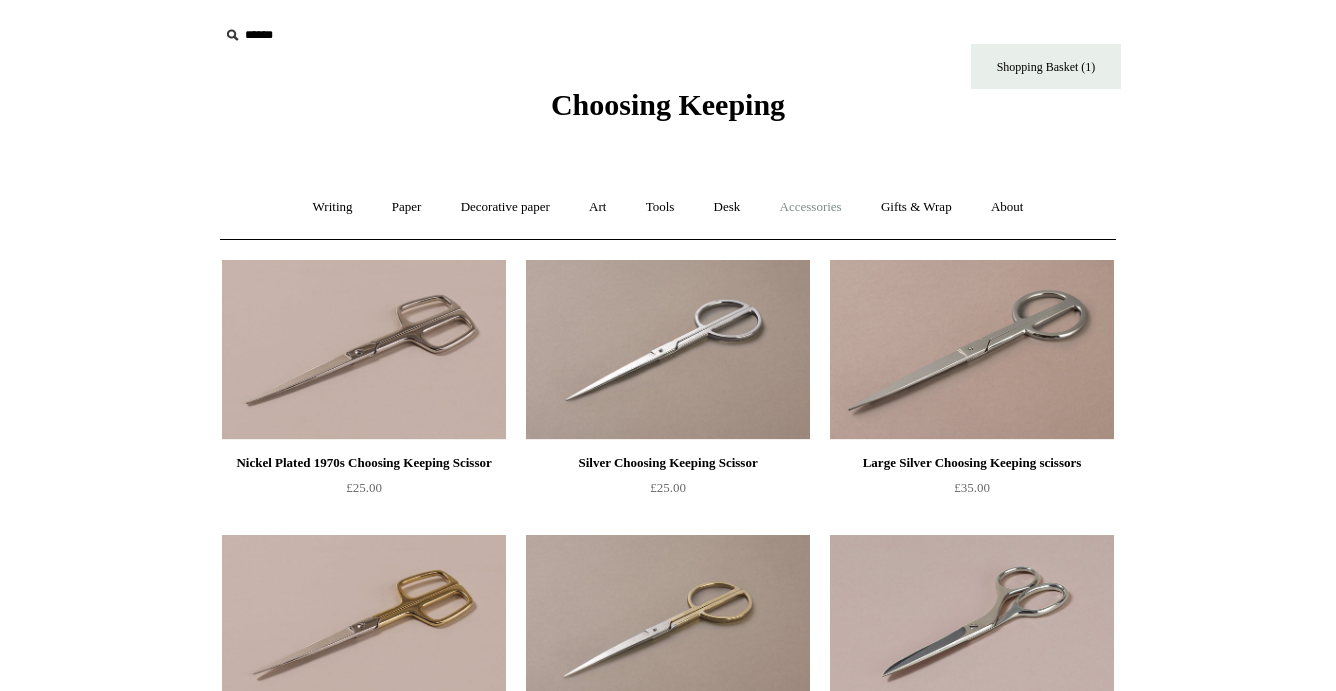 click on "Accessories +" at bounding box center [811, 207] 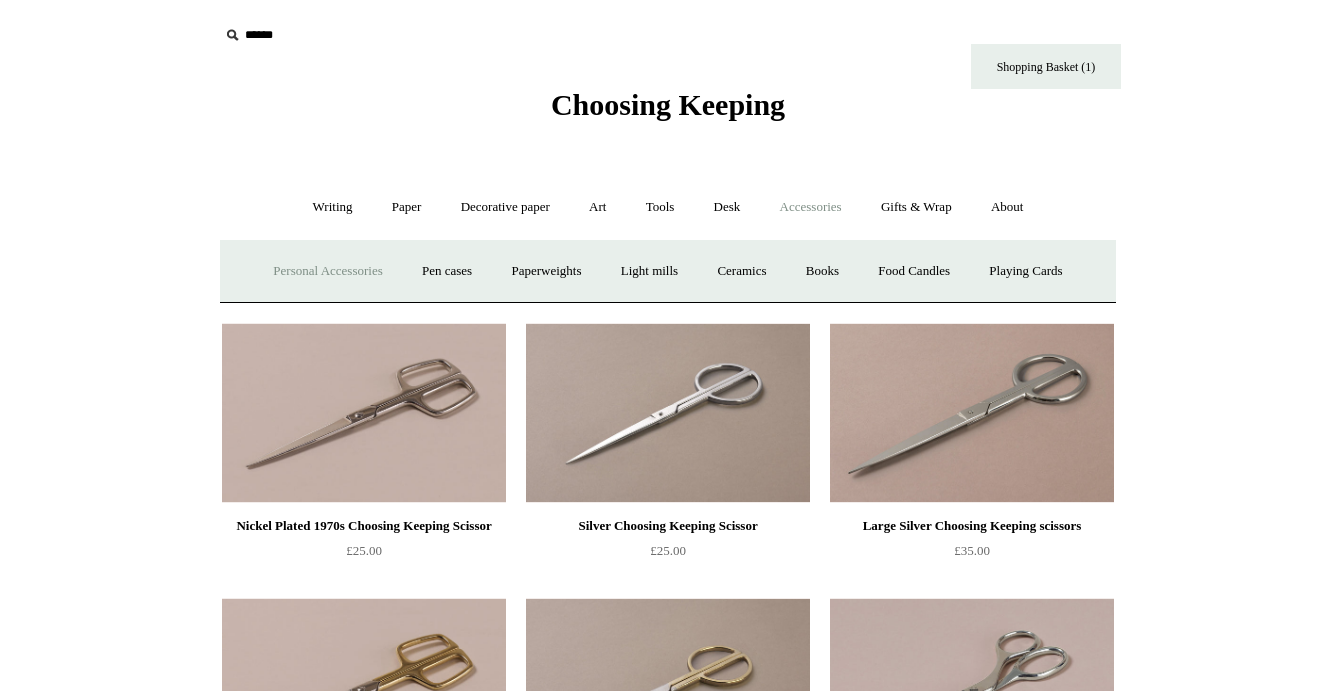 click on "Personal Accessories +" at bounding box center (327, 271) 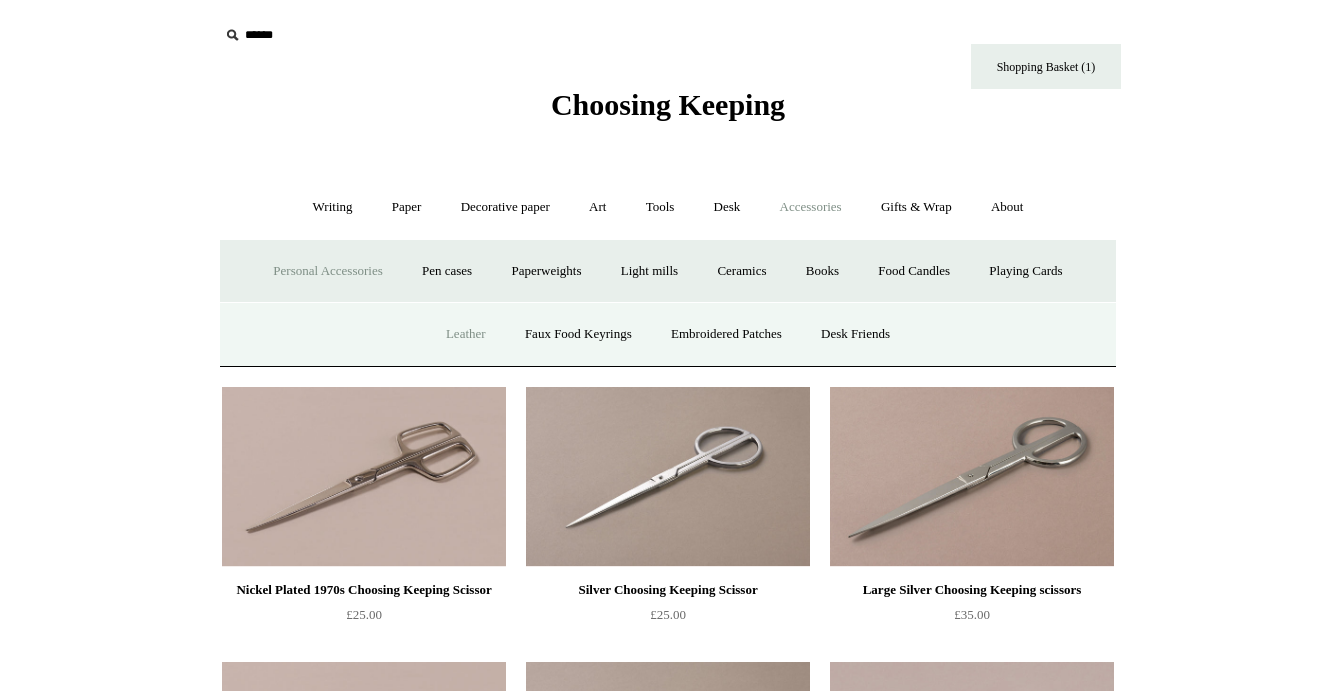 click on "Leather" at bounding box center [466, 334] 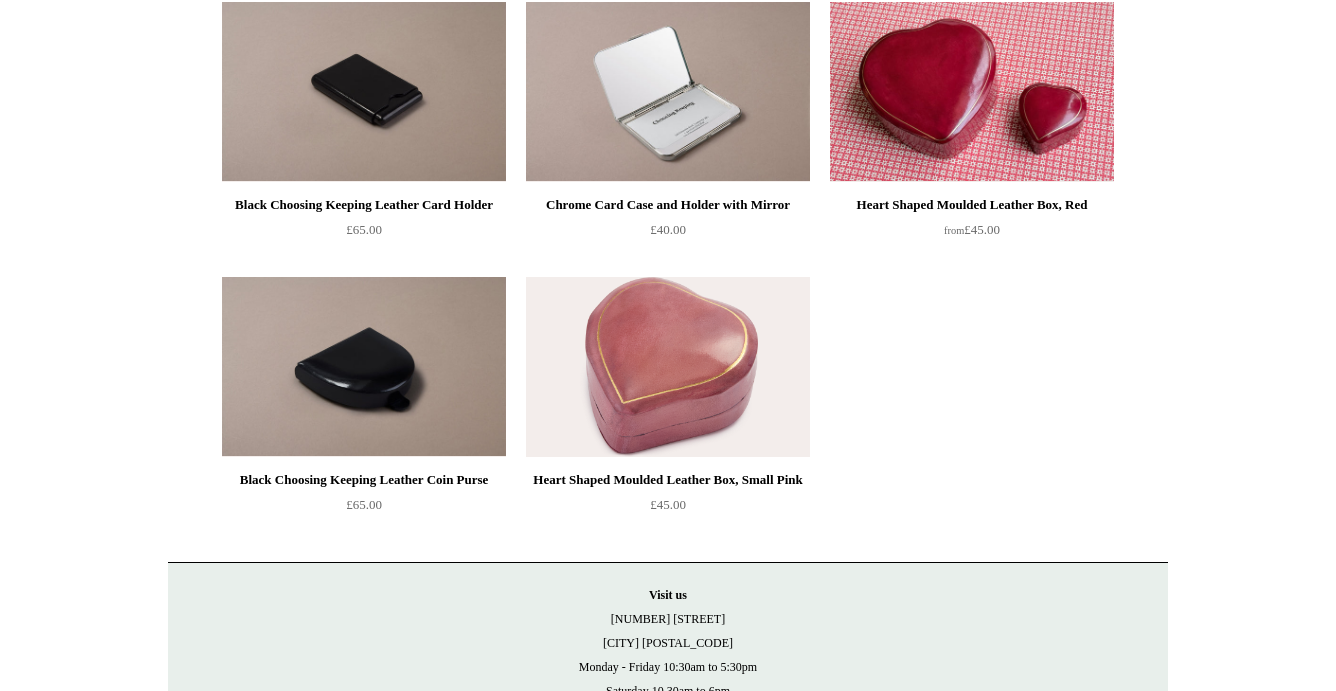 scroll, scrollTop: 34, scrollLeft: 0, axis: vertical 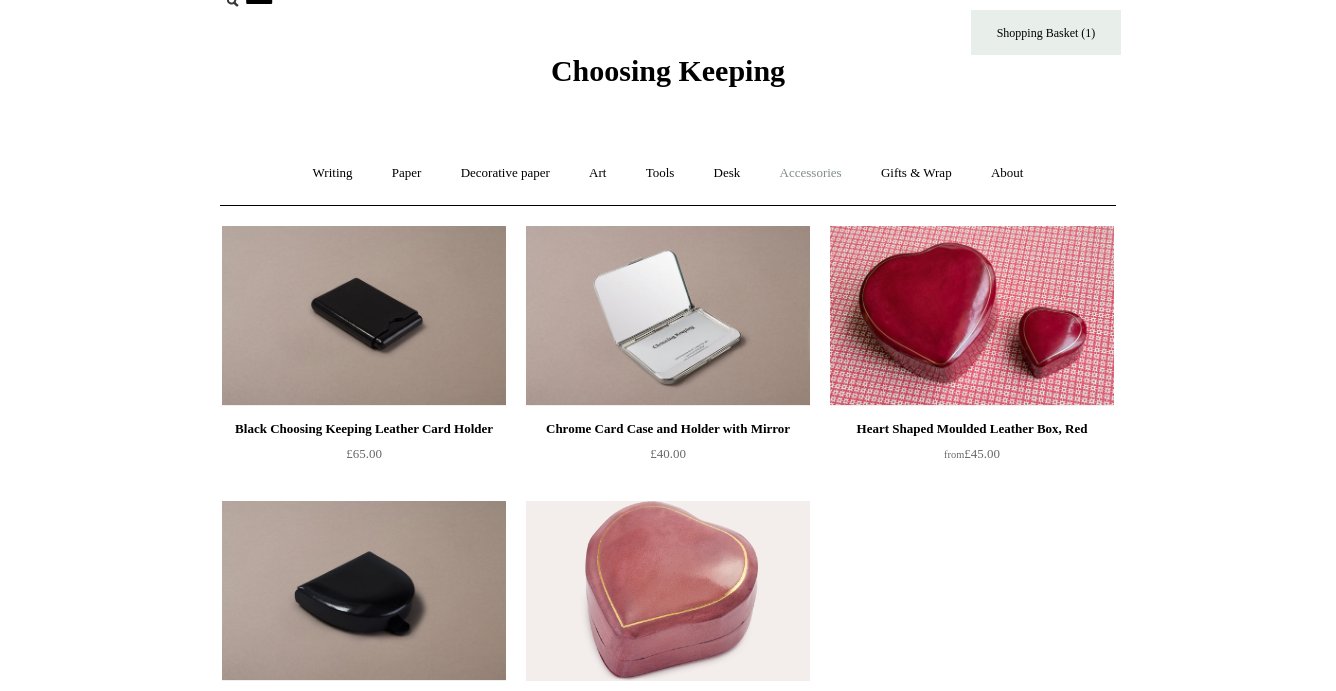 click on "Accessories +" at bounding box center (811, 173) 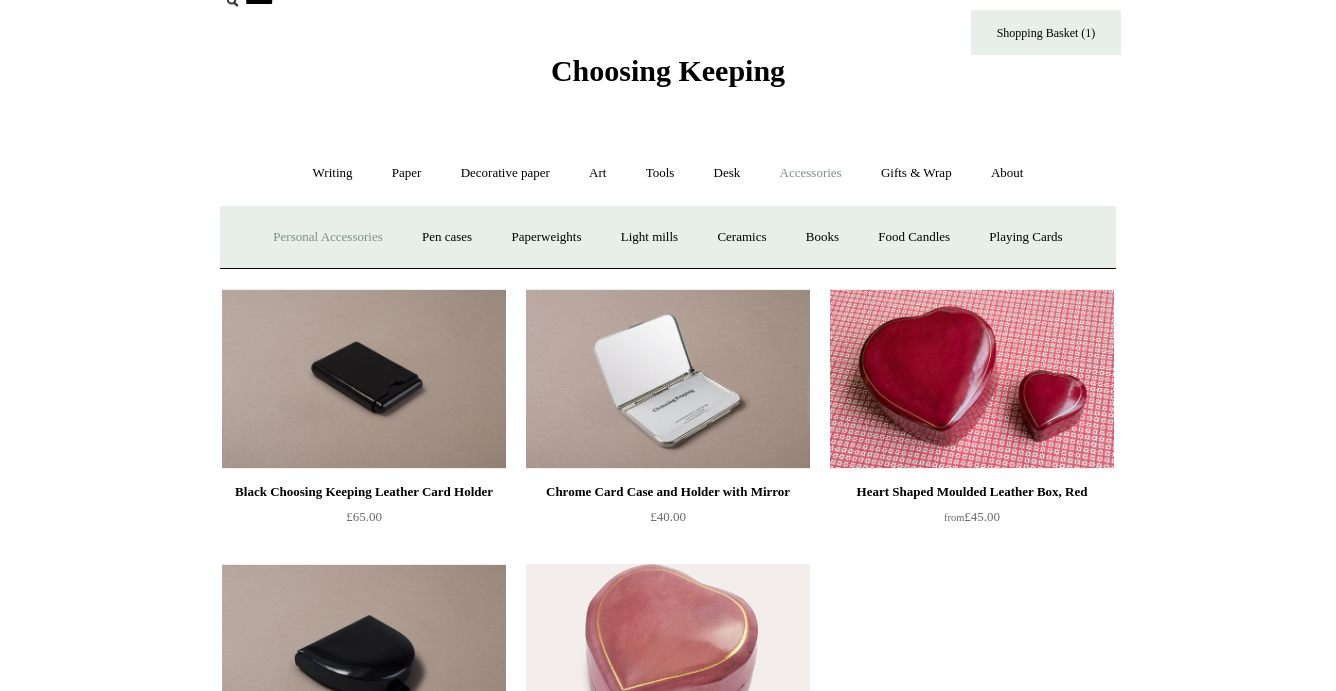 click on "Personal Accessories +" at bounding box center (327, 237) 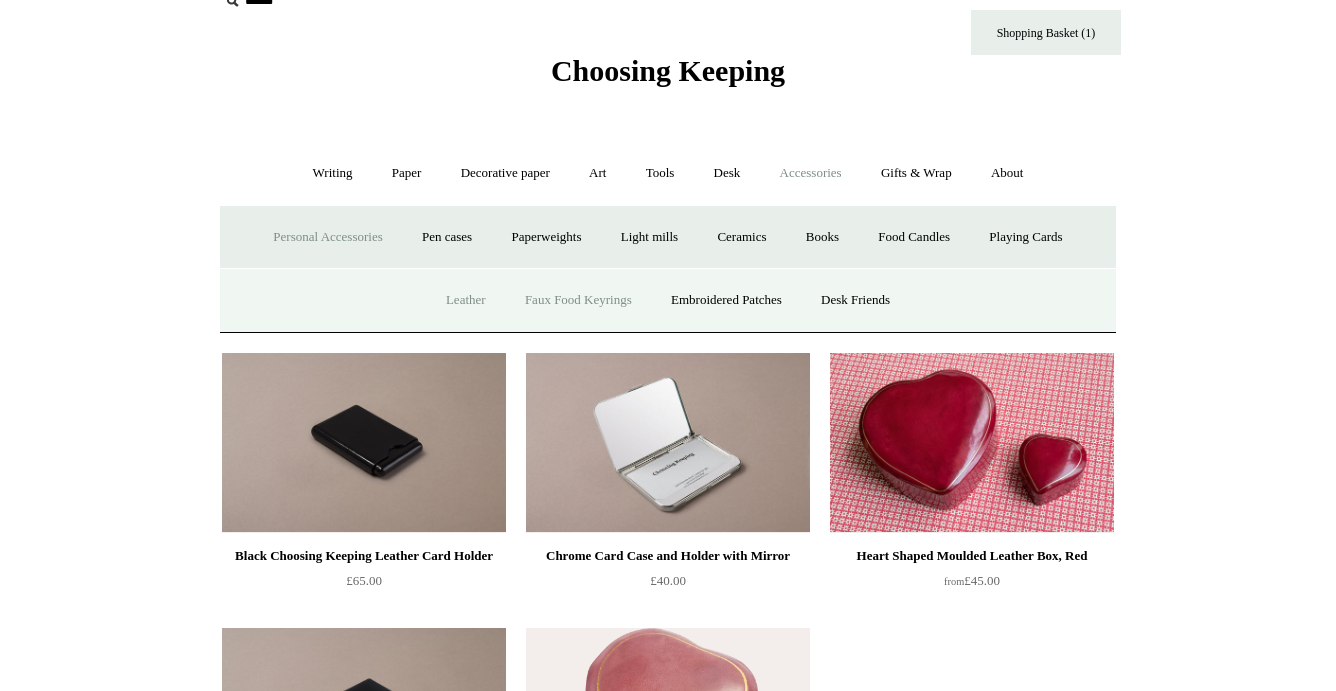 click on "Faux Food Keyrings" at bounding box center (578, 300) 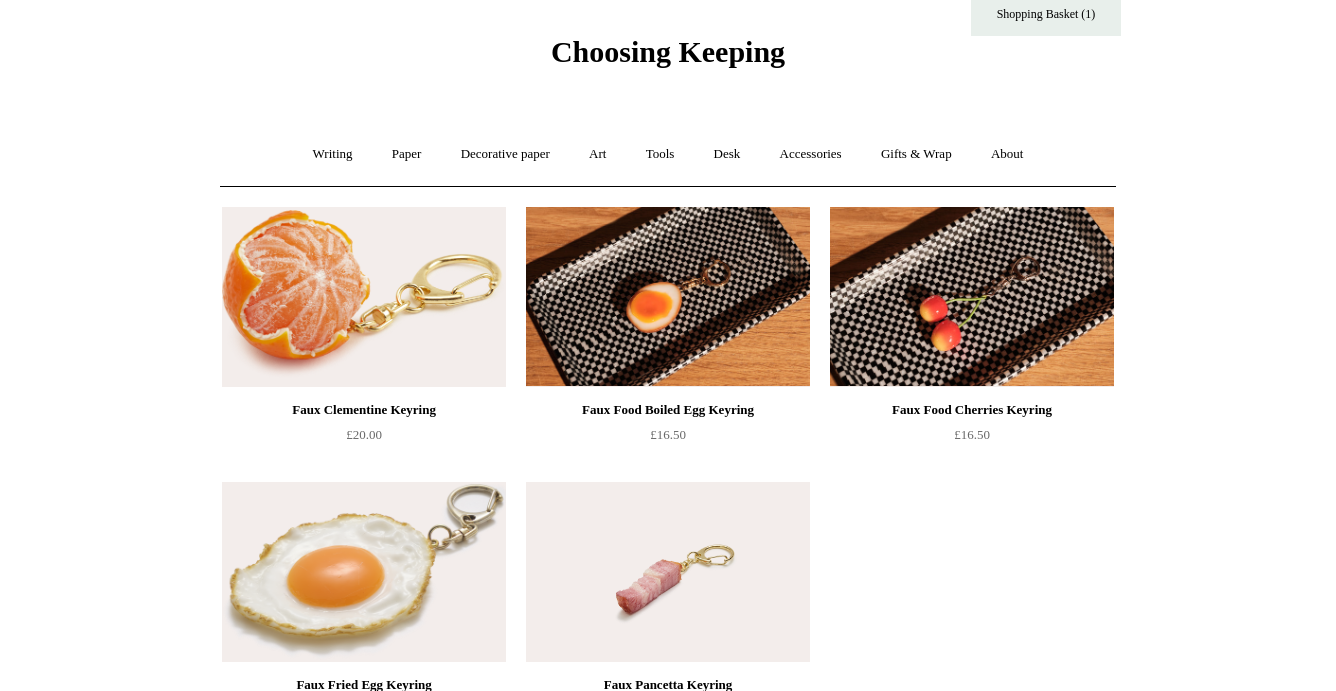 scroll, scrollTop: 0, scrollLeft: 0, axis: both 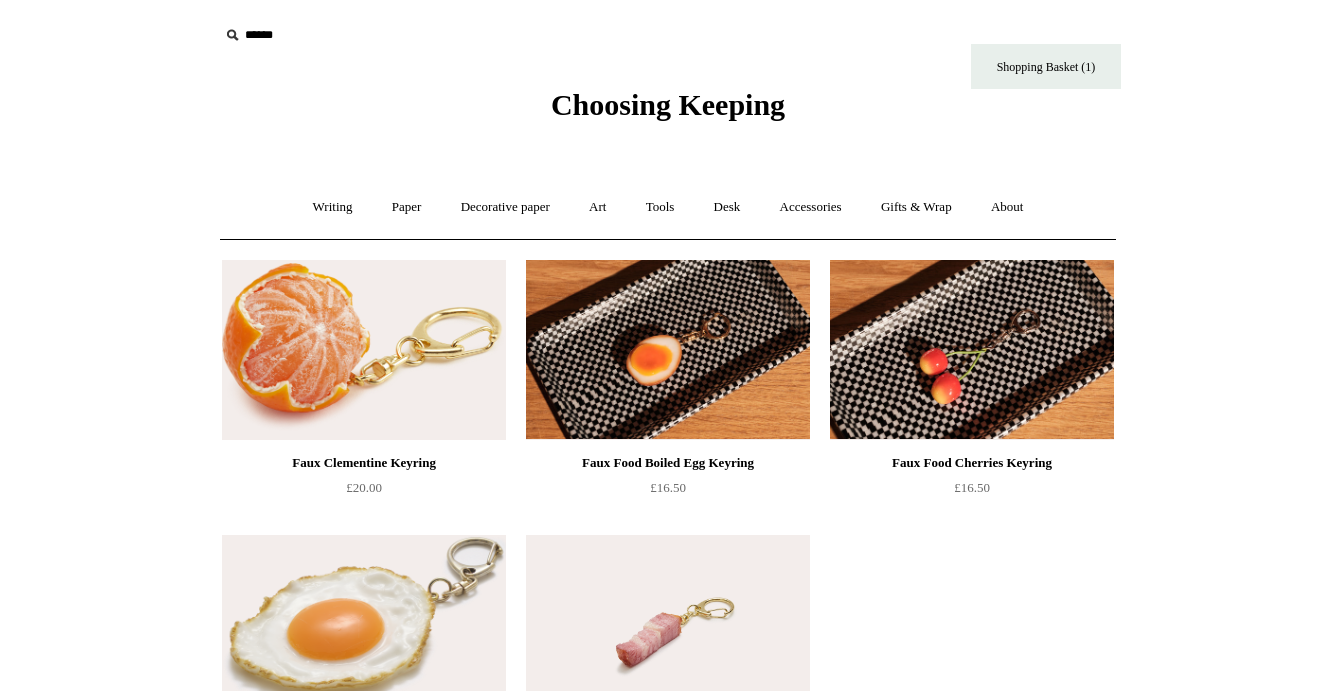 click on "Choosing Keeping" at bounding box center (668, 104) 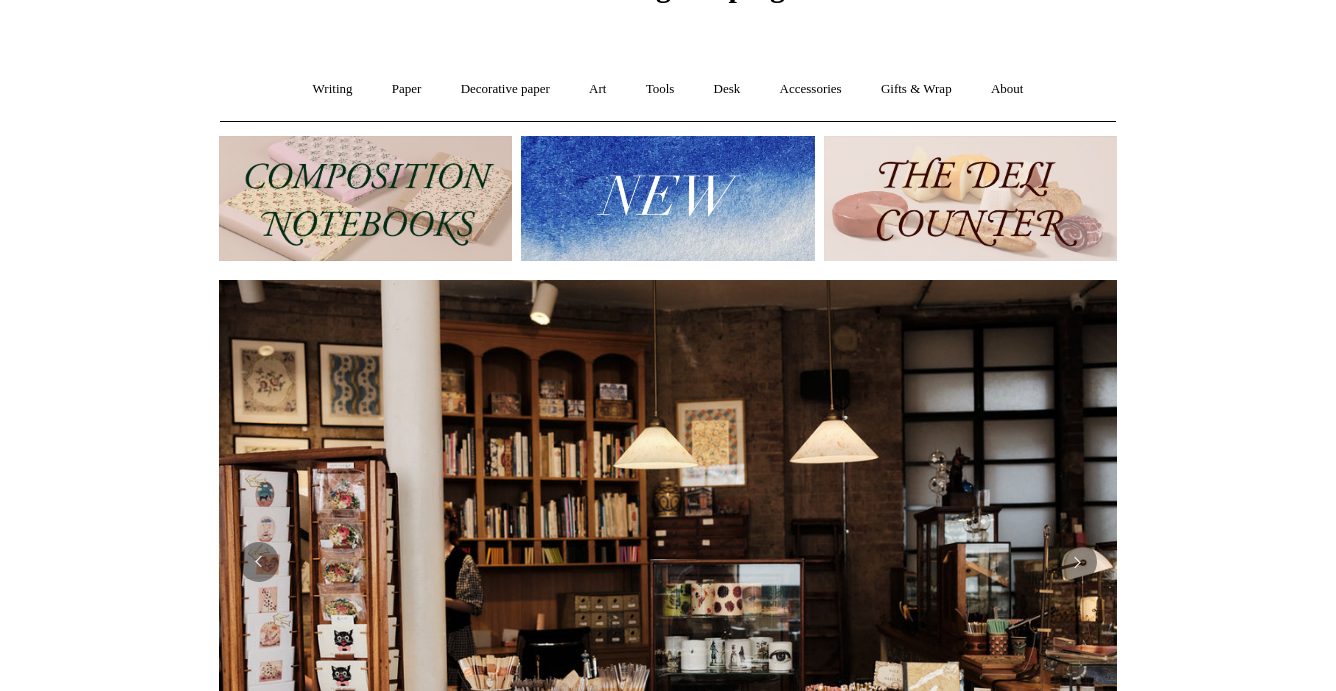 scroll, scrollTop: 0, scrollLeft: 0, axis: both 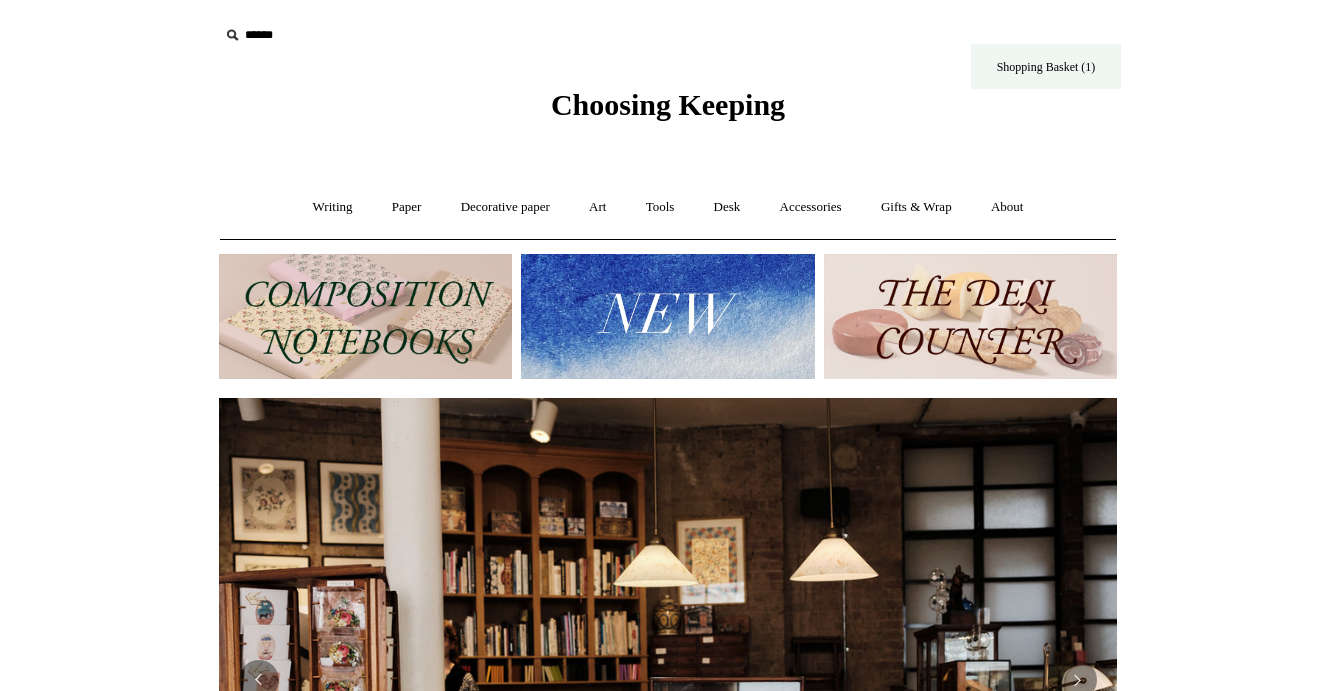 click on "Shopping Basket (1)" at bounding box center (1046, 66) 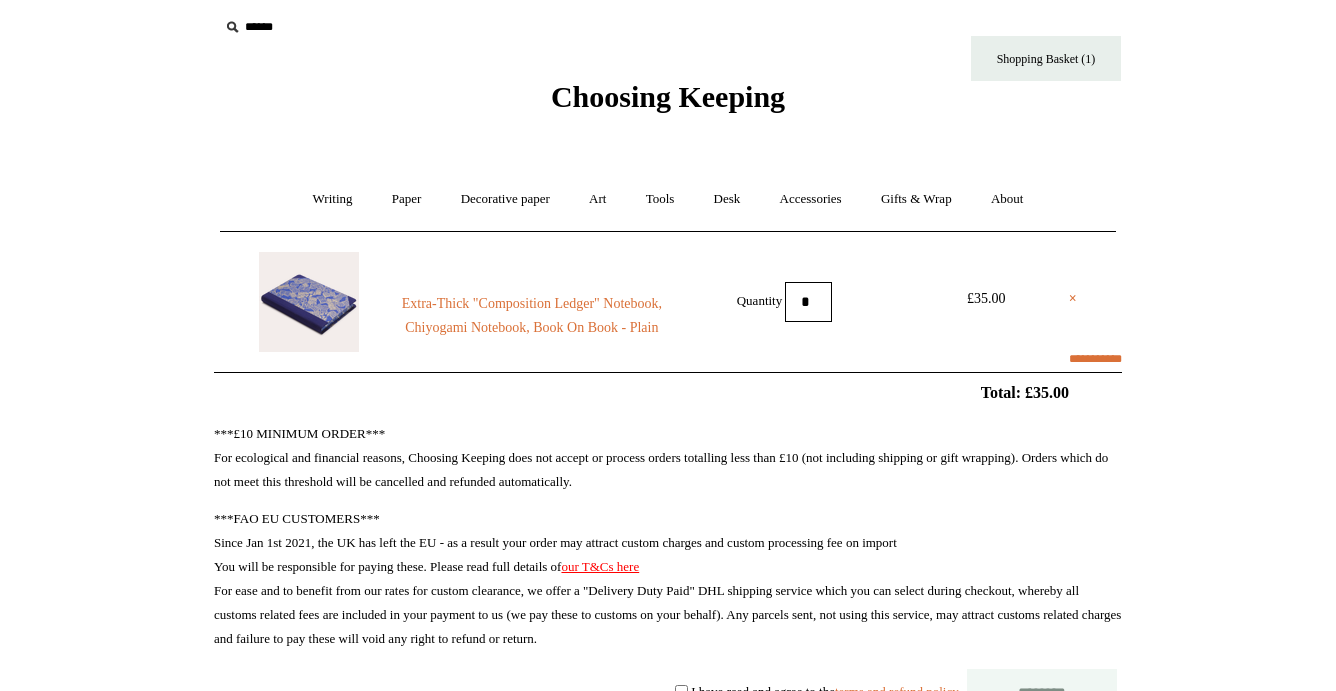 scroll, scrollTop: 39, scrollLeft: 0, axis: vertical 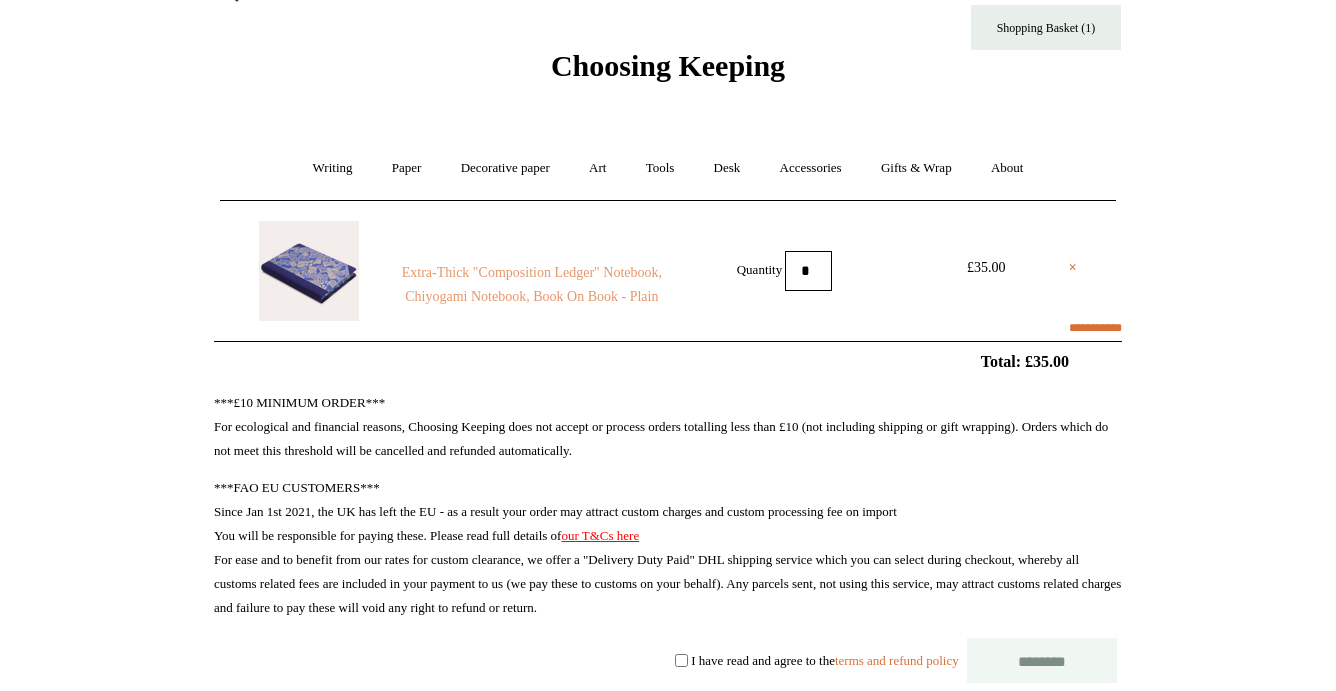 click on "Extra-Thick "Composition Ledger" Notebook, Chiyogami Notebook, Book On Book - Plain" at bounding box center (532, 285) 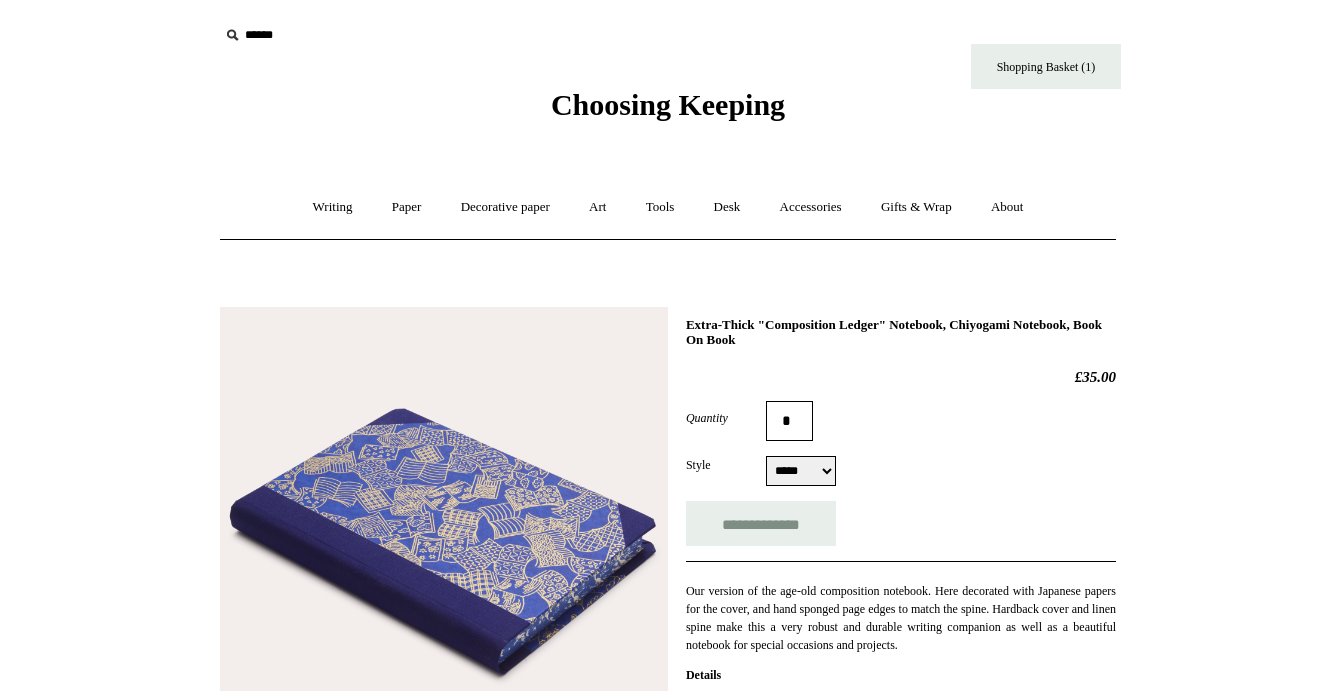 scroll, scrollTop: 0, scrollLeft: 0, axis: both 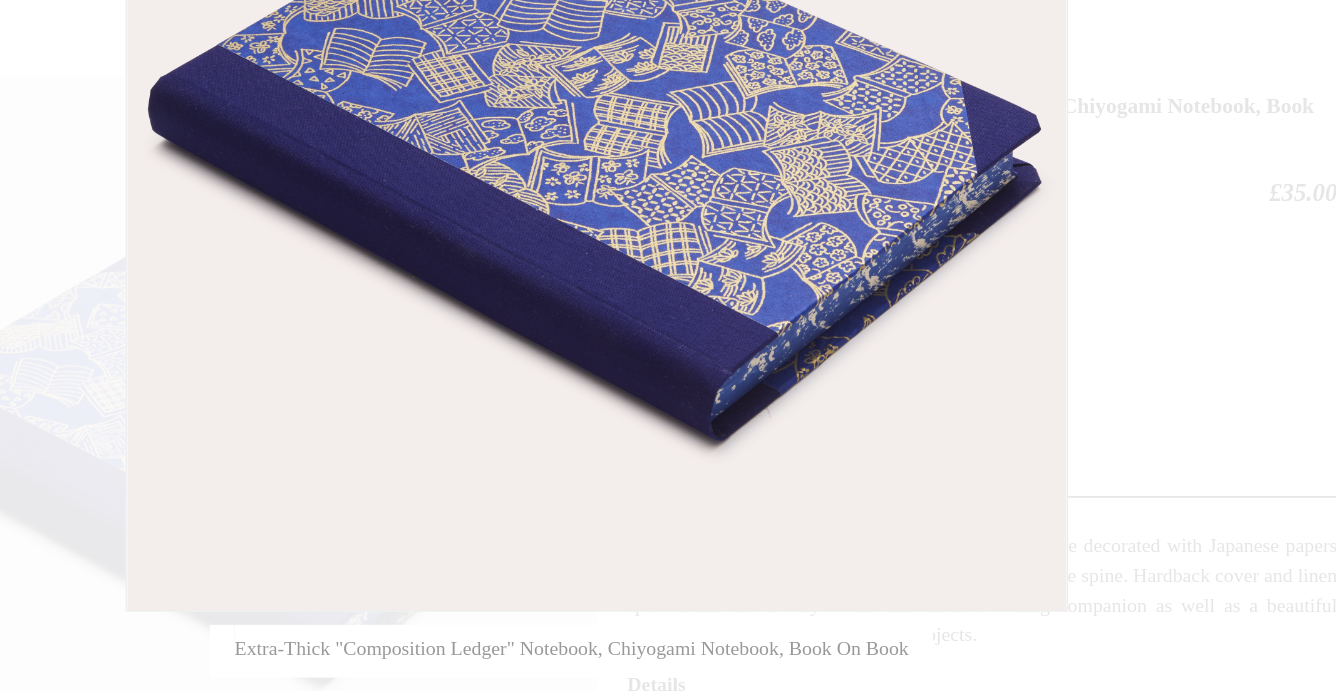click at bounding box center (668, 777) 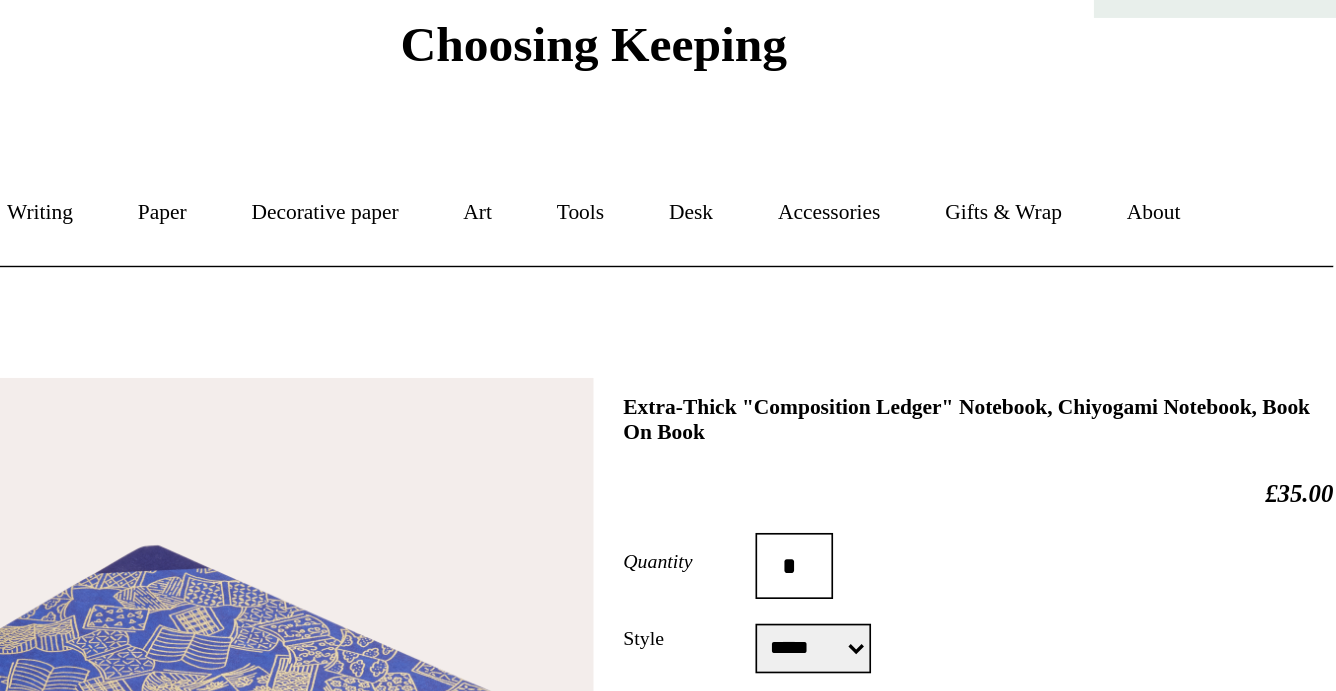 click on "Choosing Keeping" at bounding box center [668, 104] 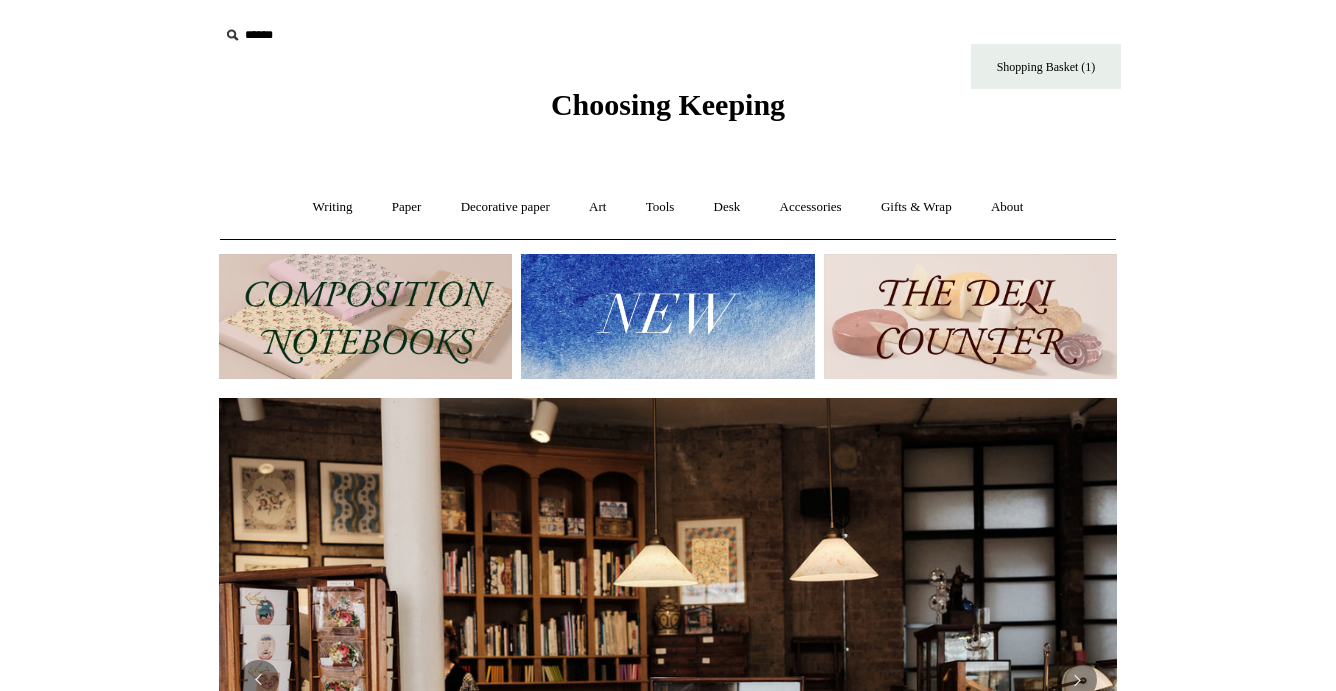 scroll, scrollTop: 0, scrollLeft: 0, axis: both 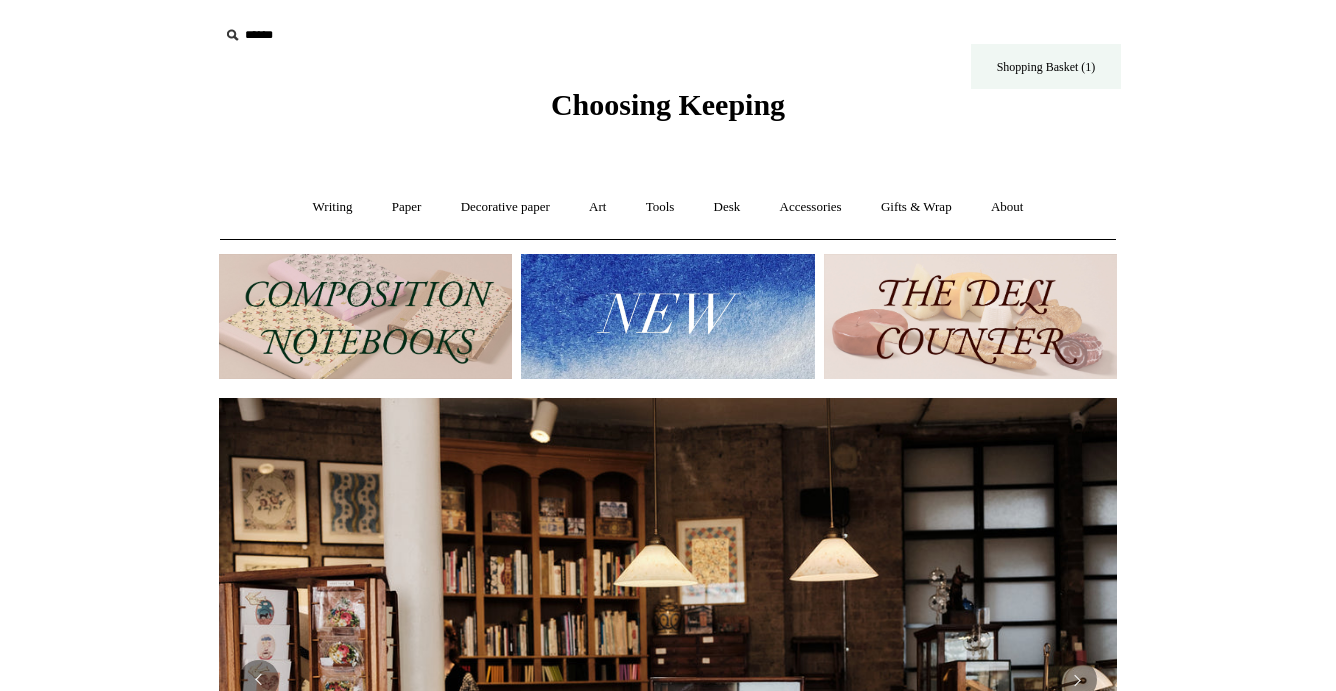 click on "Shopping Basket (1)" at bounding box center (1046, 66) 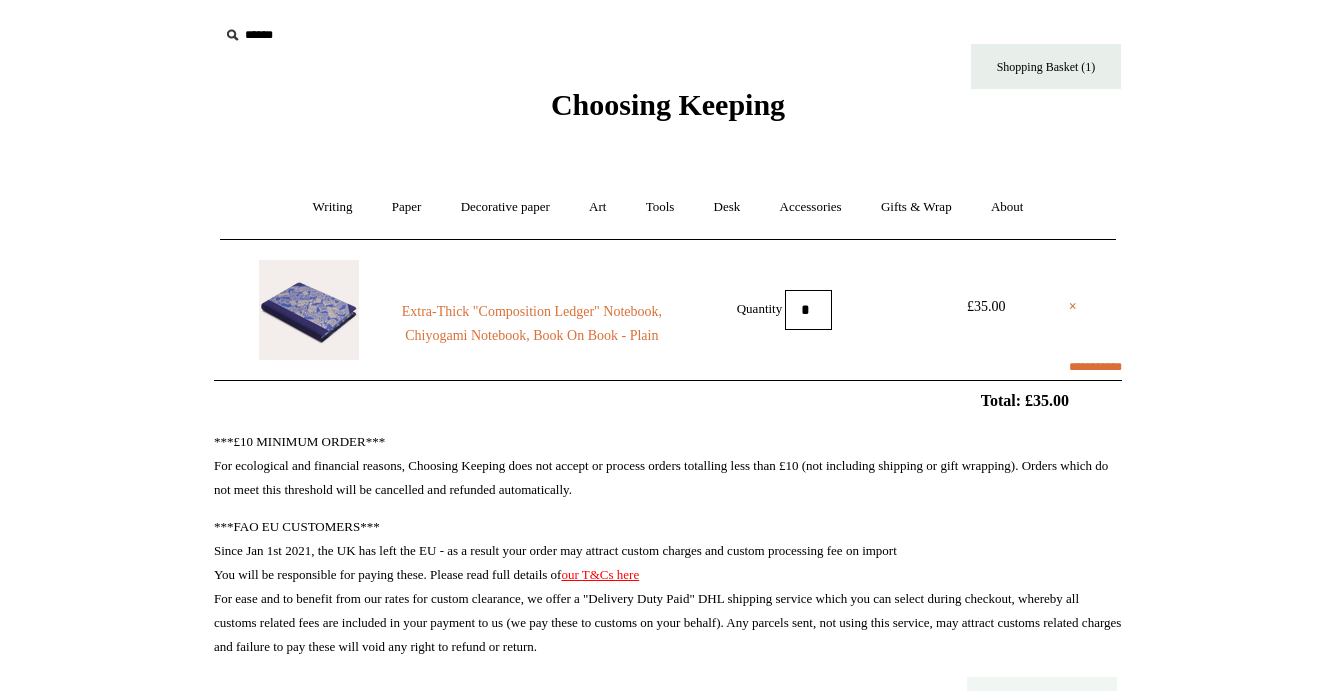 scroll, scrollTop: 0, scrollLeft: 0, axis: both 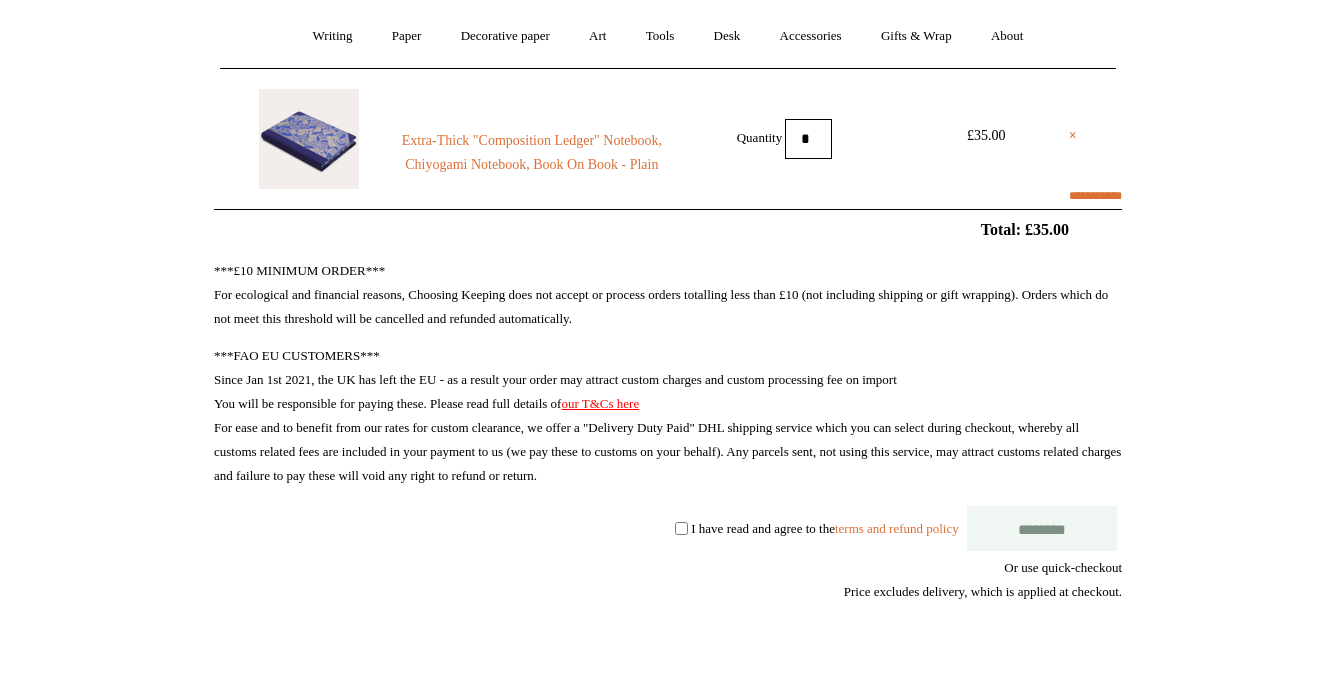 click on "***£10 MINIMUM ORDER*** For ecological and financial reasons, Choosing Keeping does not accept or process orders totalling less than £10 (not including shipping or gift wrapping). Orders which do not meet this threshold will be cancelled and refunded automatically.
***FAO EU CUSTOMERS***  Since Jan 1st 2021, the UK has left the EU - as a result your order may attract custom charges and custom processing fee on import   You will be responsible for paying these. Please read full details of   our T&Cs here   For ease and to benefit from our rates for custom clearance, we offer a "Delivery Duty Paid" DHL shipping service which you can select during checkout, whereby all customs related fees are included in your payment to us (we pay these to customs on your behalf). Any parcels sent, not using this service, may attract customs related charges and failure to pay these will void any right to refund or return.
********" at bounding box center [668, 510] 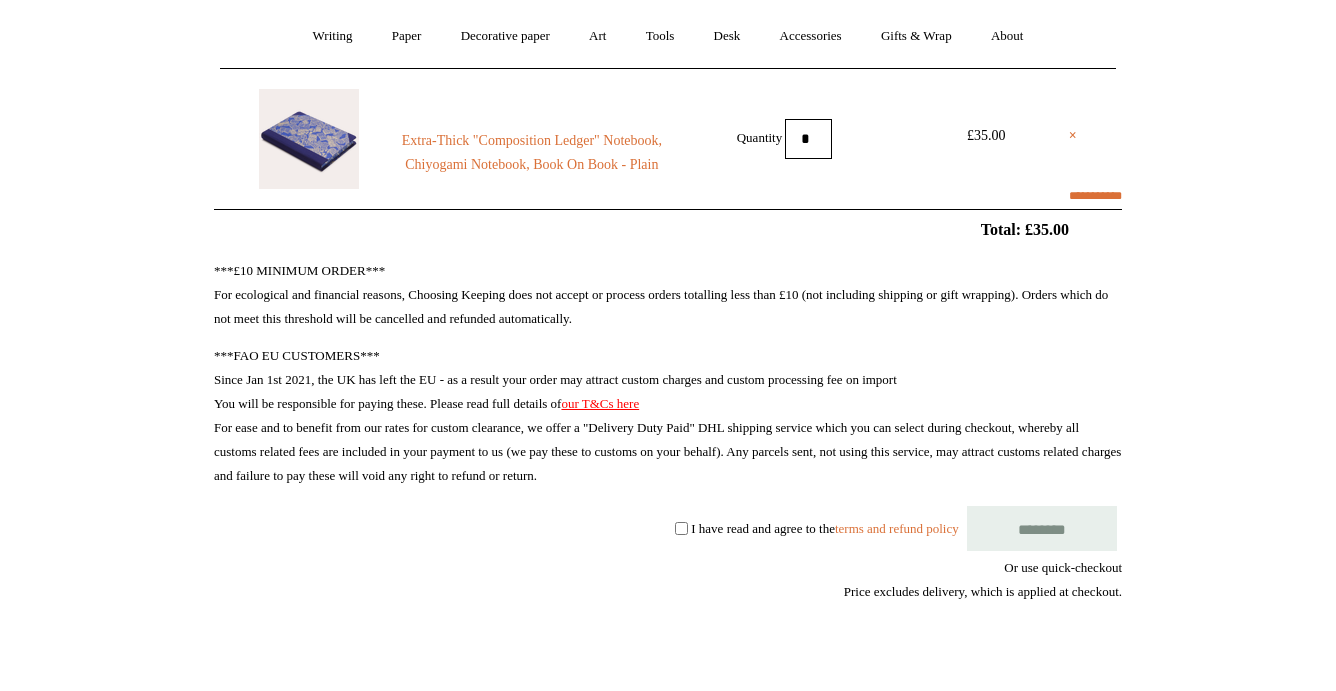 click on "********" at bounding box center (1042, 528) 